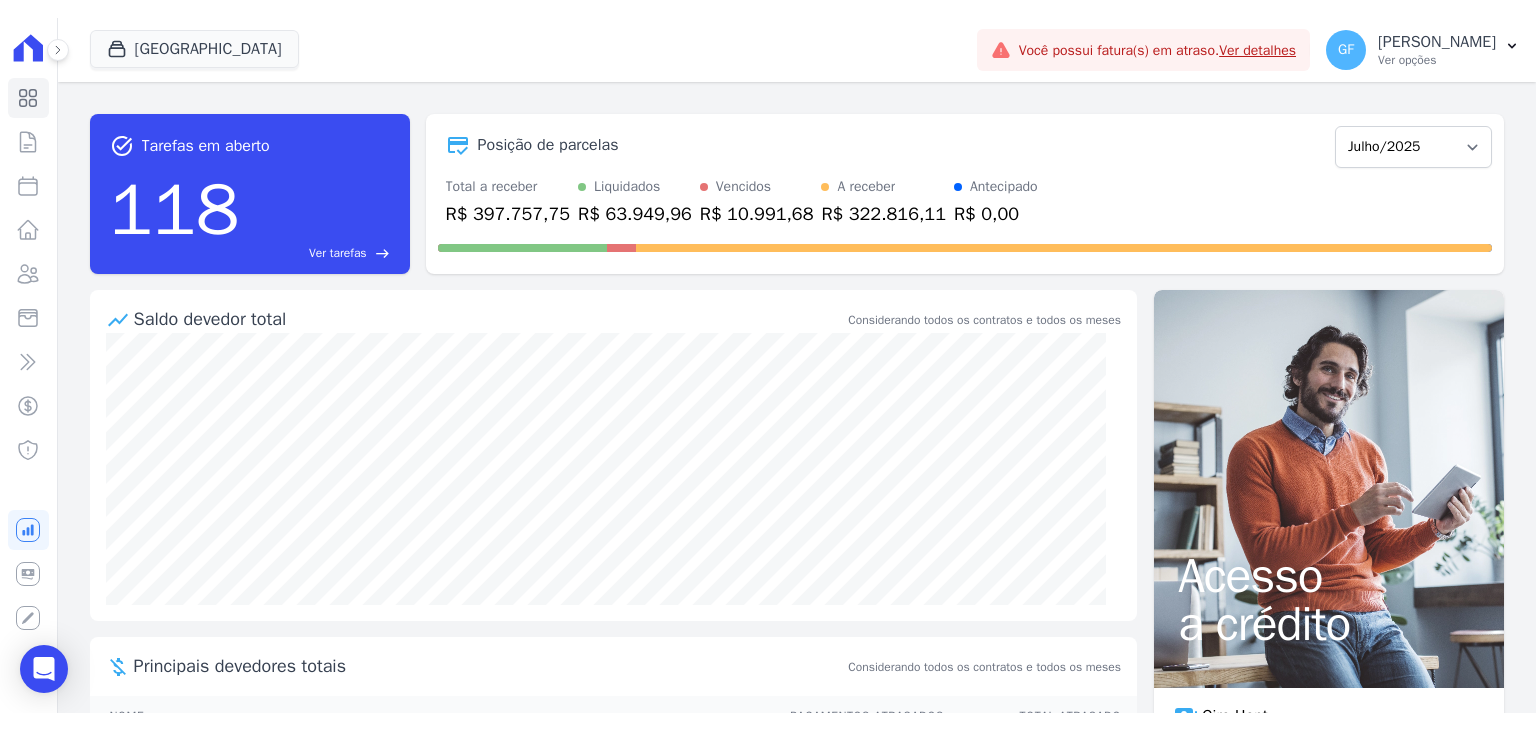 scroll, scrollTop: 0, scrollLeft: 0, axis: both 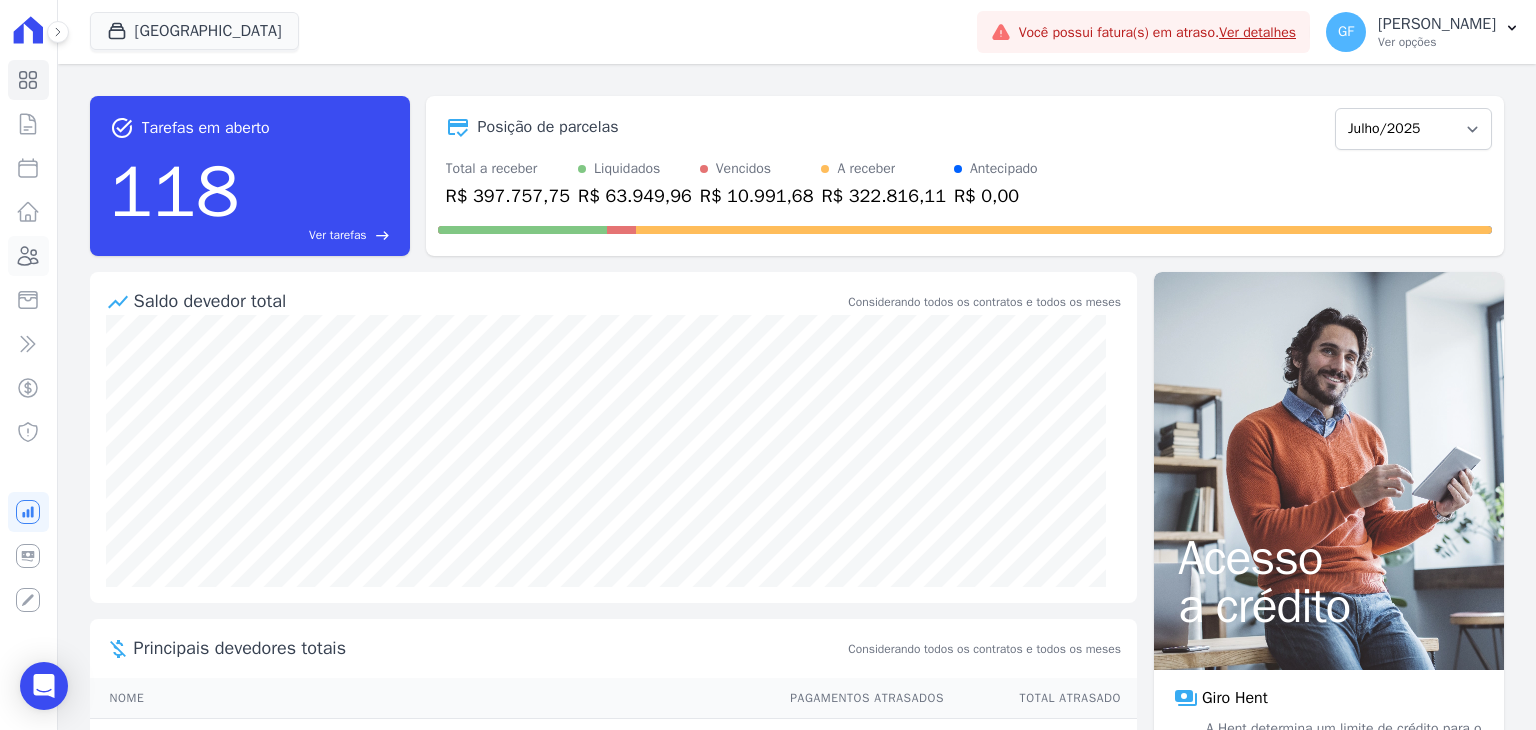 click 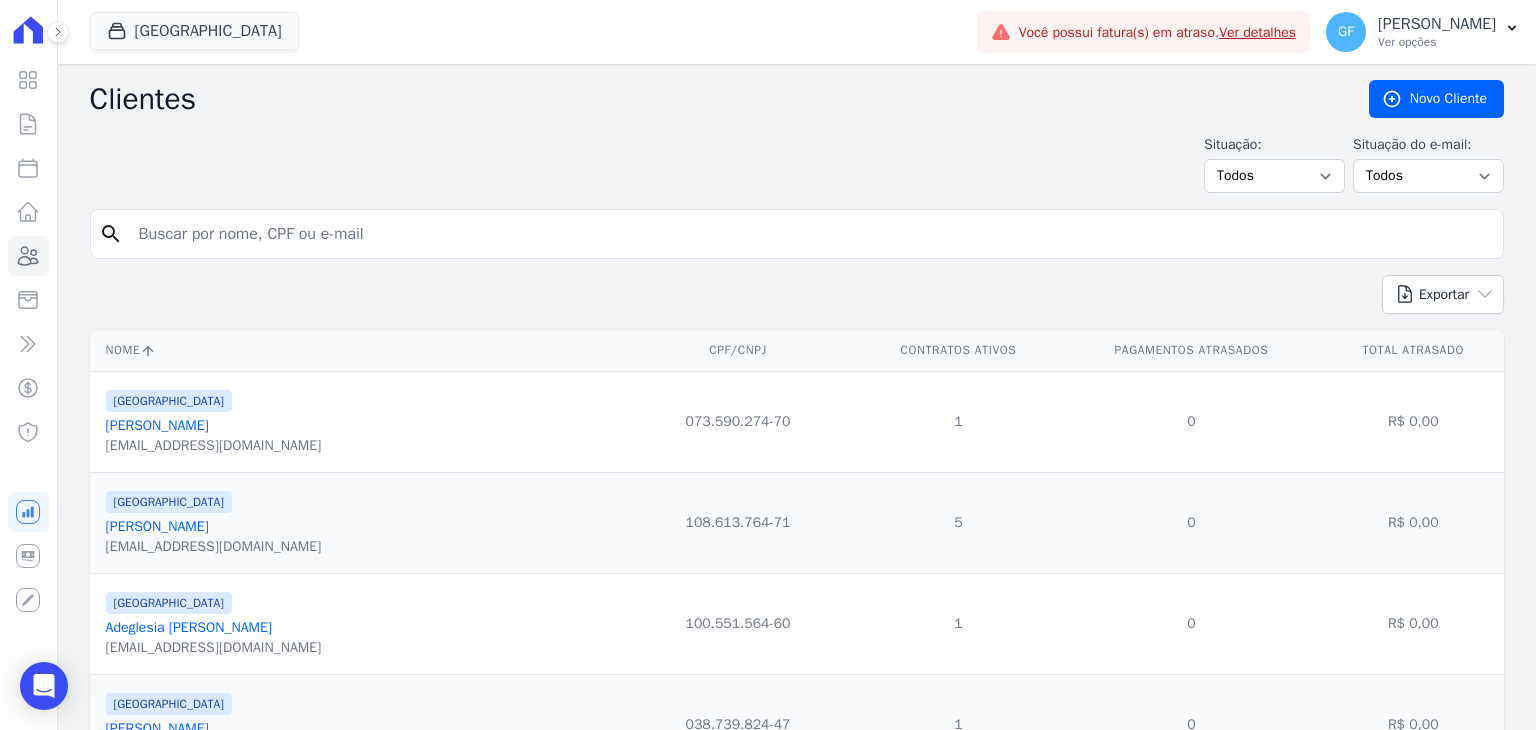 click at bounding box center (811, 234) 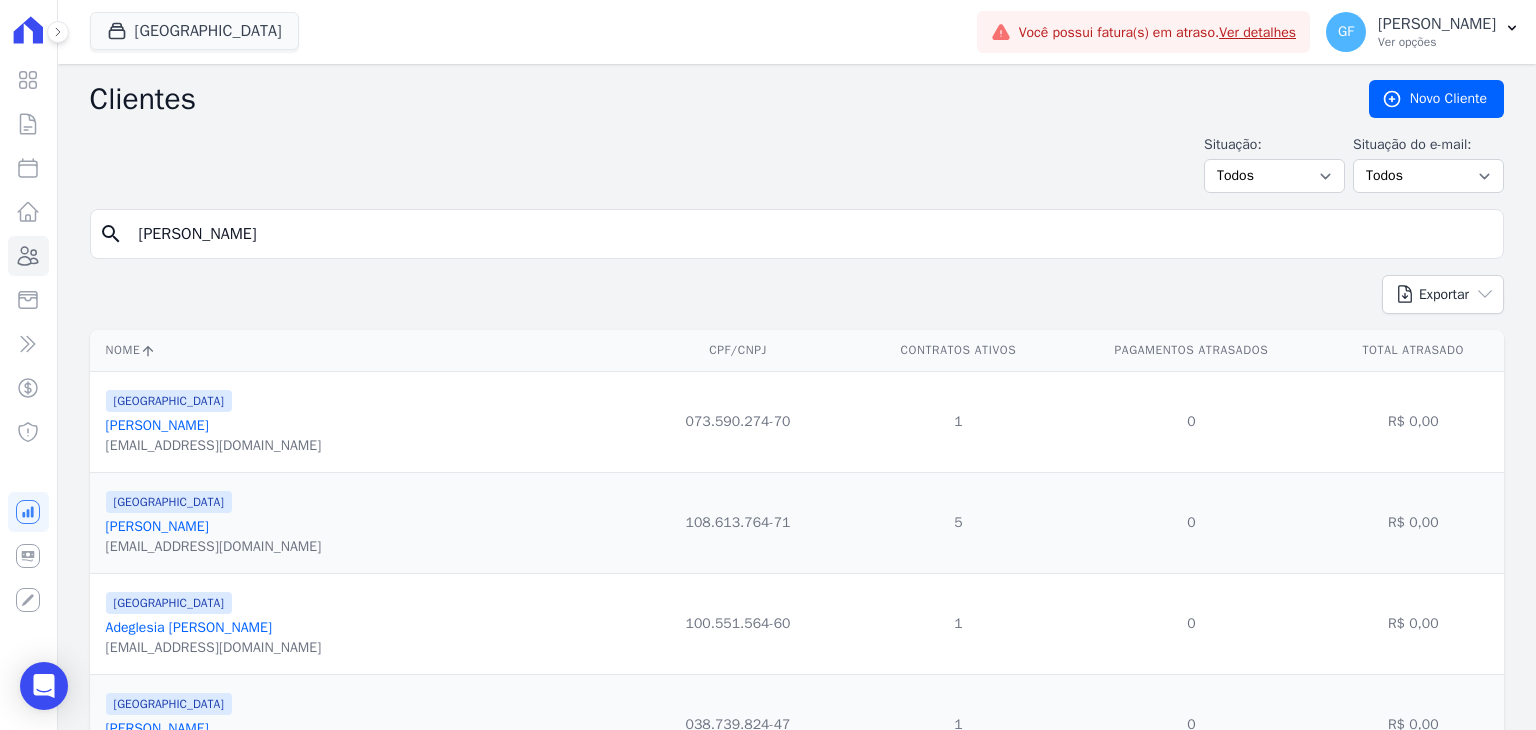type on "[PERSON_NAME]" 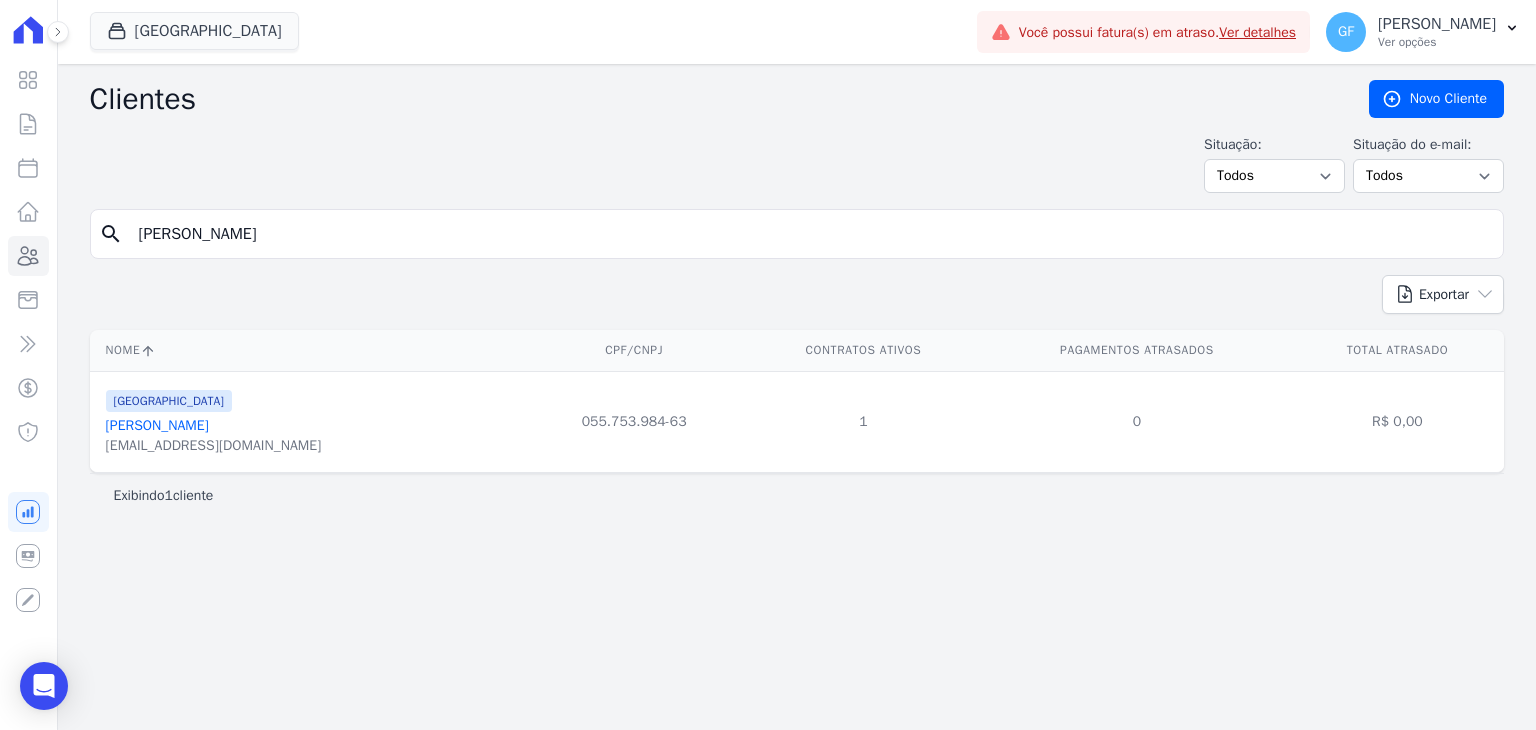 click on "[PERSON_NAME]" at bounding box center [157, 425] 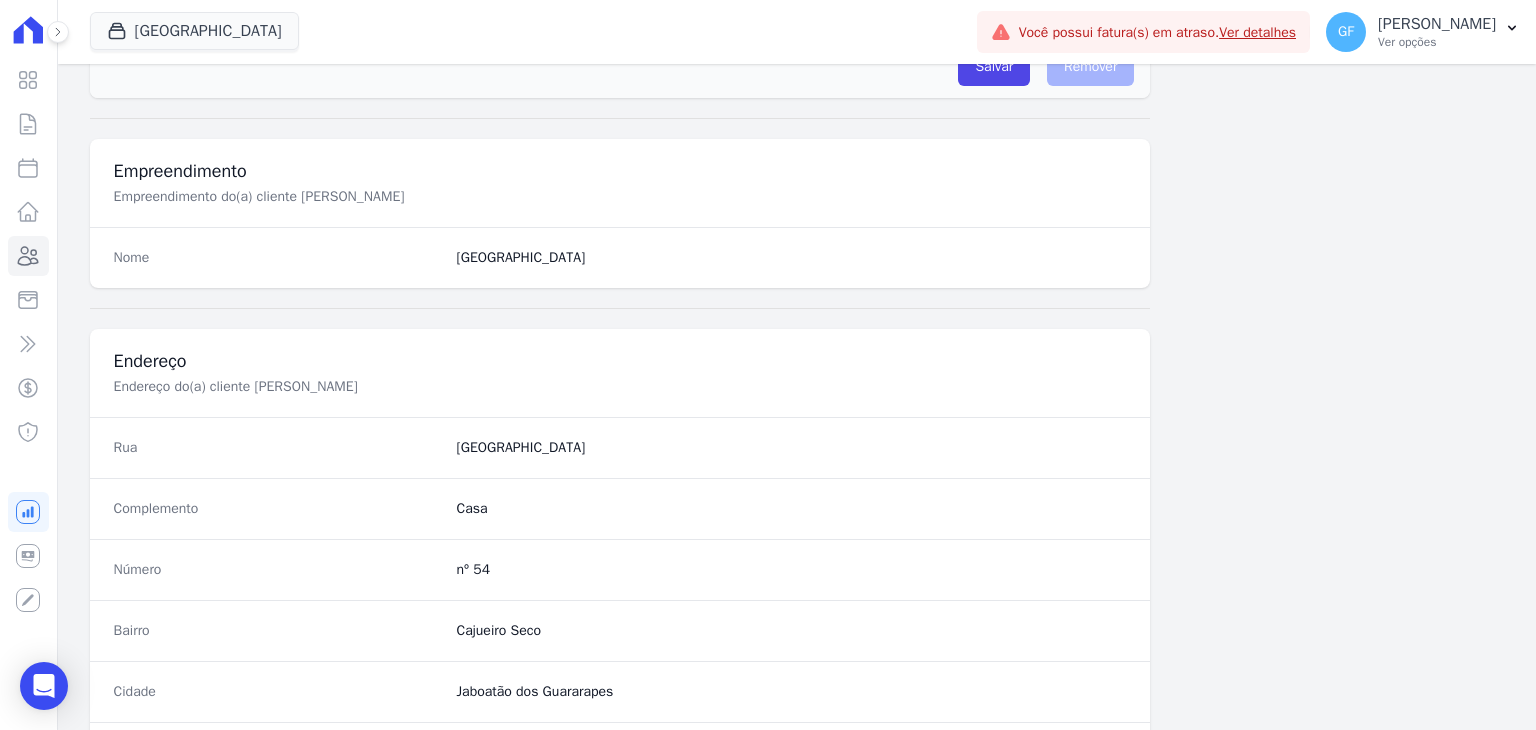scroll, scrollTop: 1135, scrollLeft: 0, axis: vertical 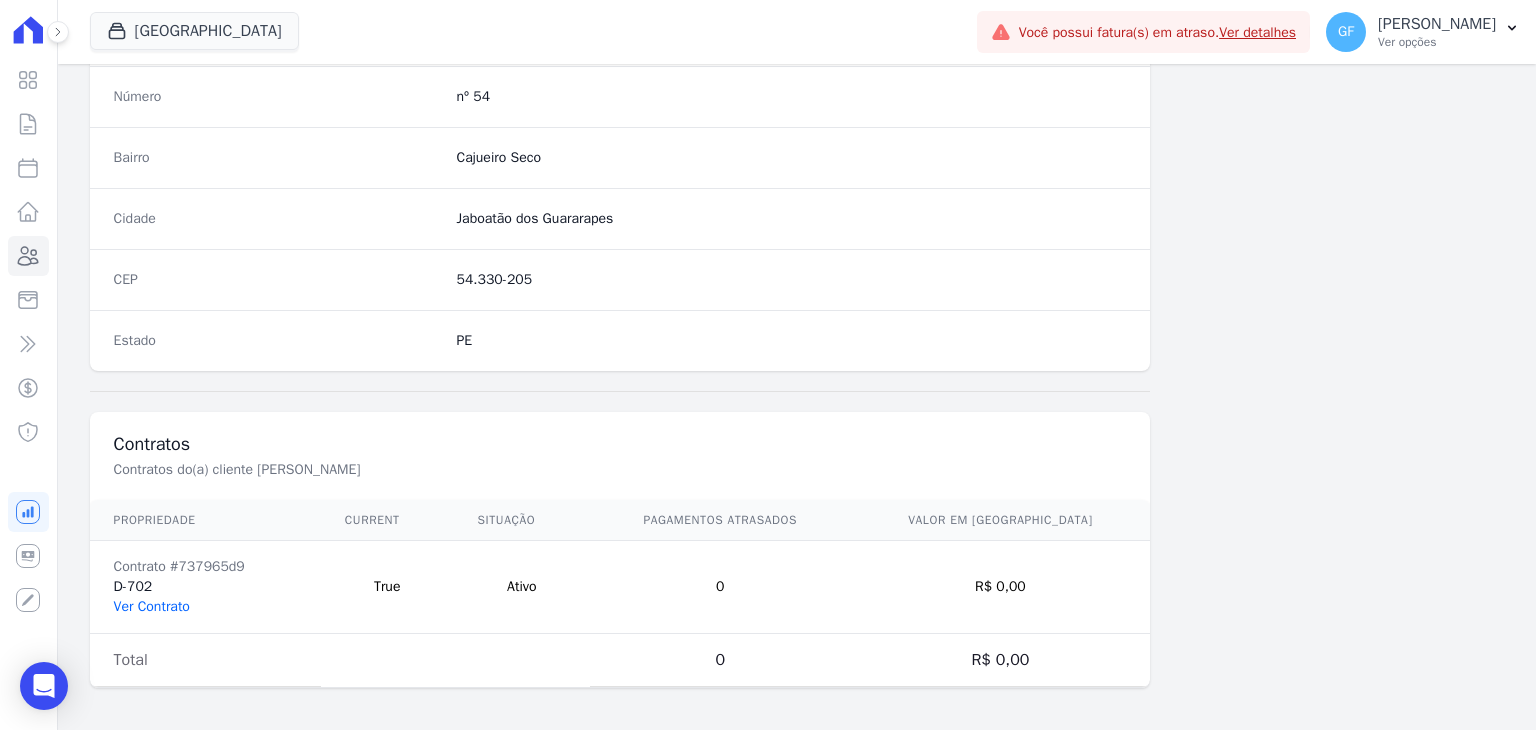 click on "Ver Contrato" at bounding box center [152, 606] 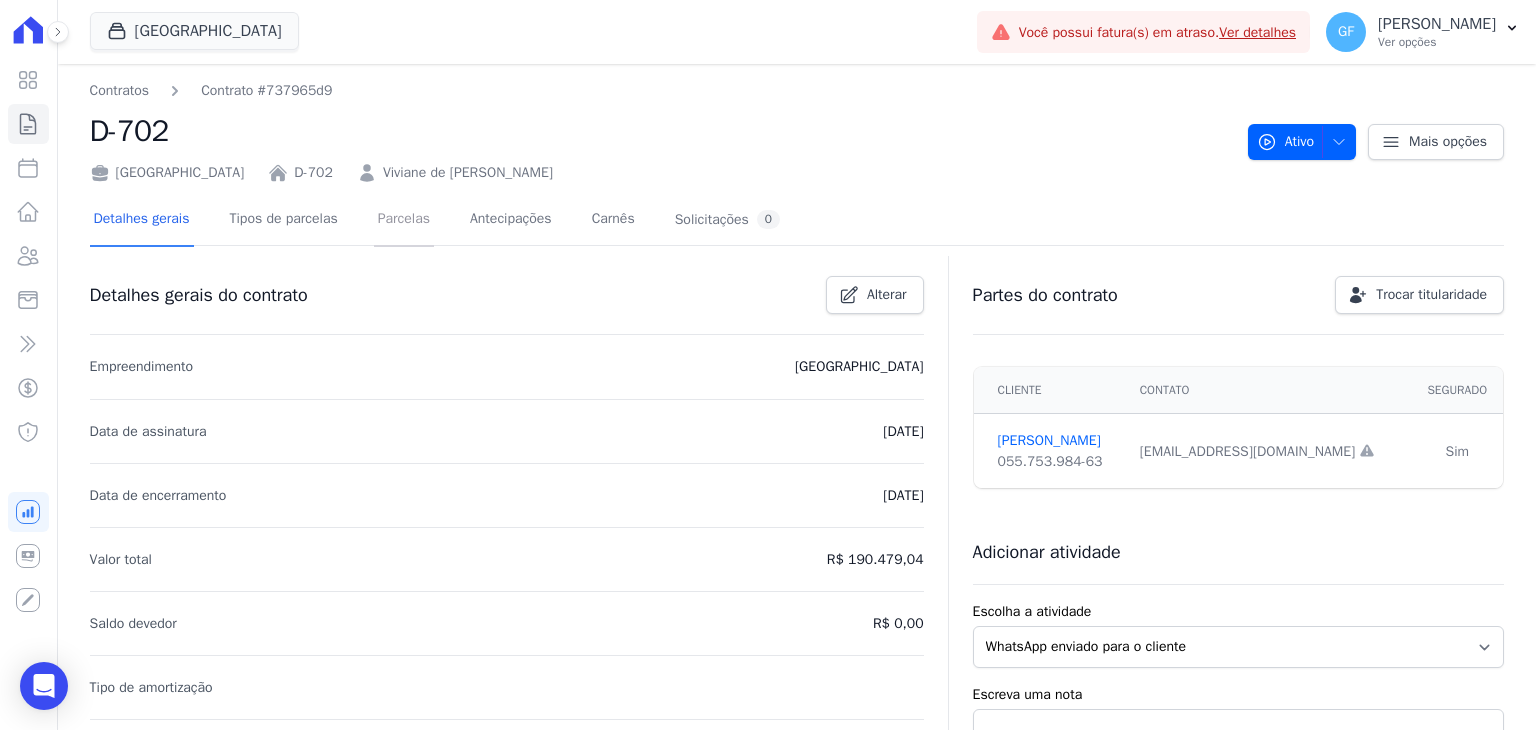 click on "Parcelas" at bounding box center [404, 220] 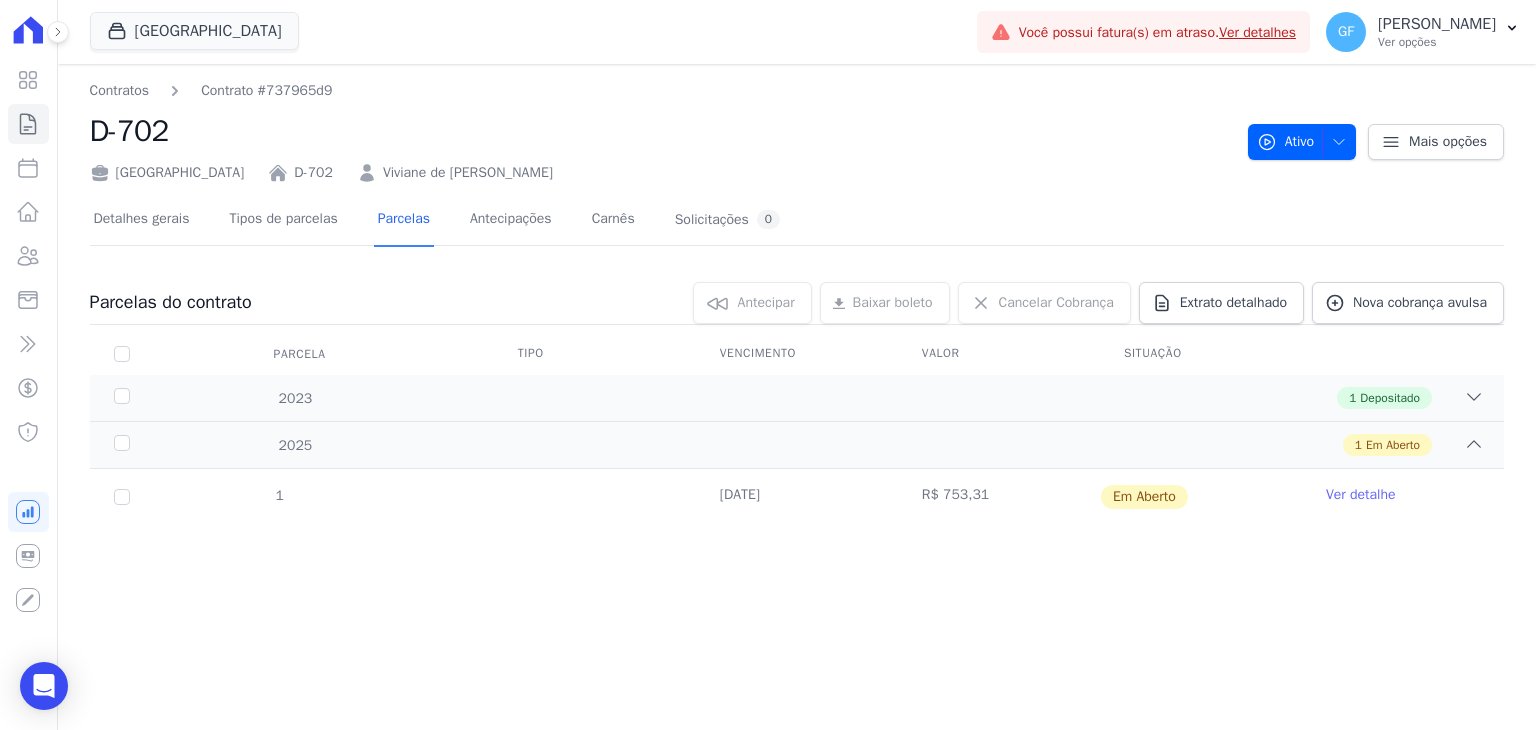 click on "Contratos
Contrato
#737965d9
D-702
[GEOGRAPHIC_DATA]
D-702
[PERSON_NAME]
Ativo
Ativo
Pausado
Cobranças não serão geradas e você pode retomar o contrato no futuro." at bounding box center [797, 397] 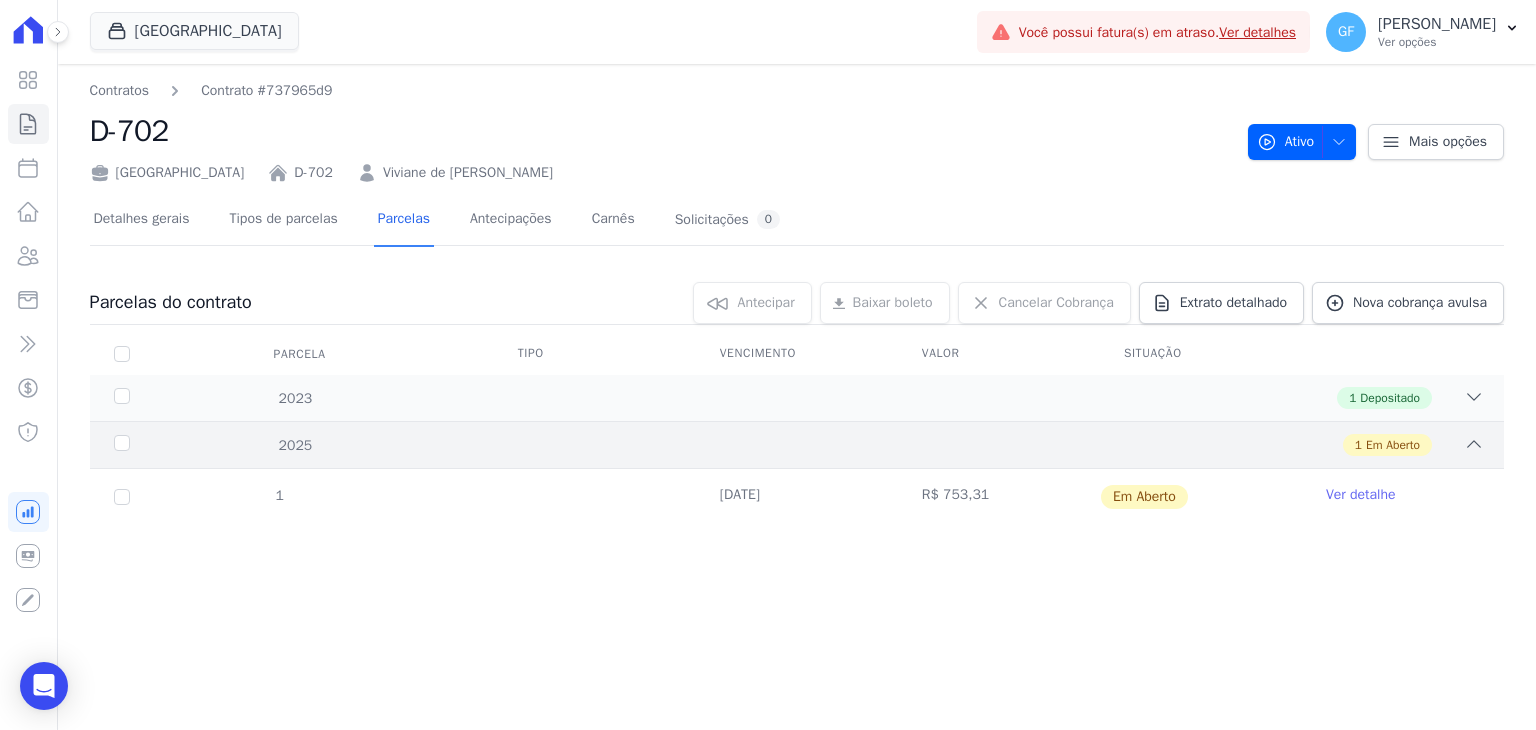 click on "2025
1
Em Aberto" at bounding box center (797, 444) 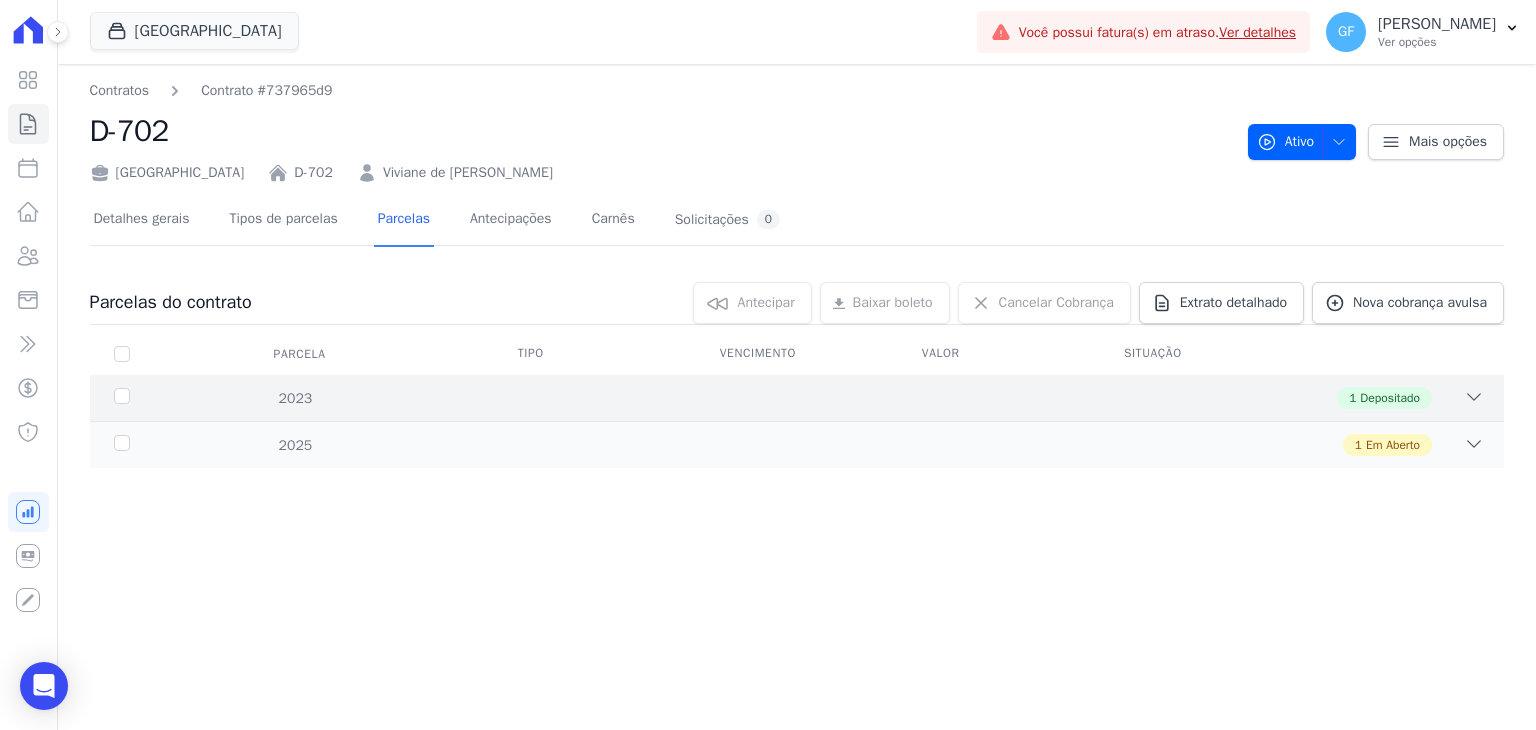 click on "1
Depositado" at bounding box center (866, 398) 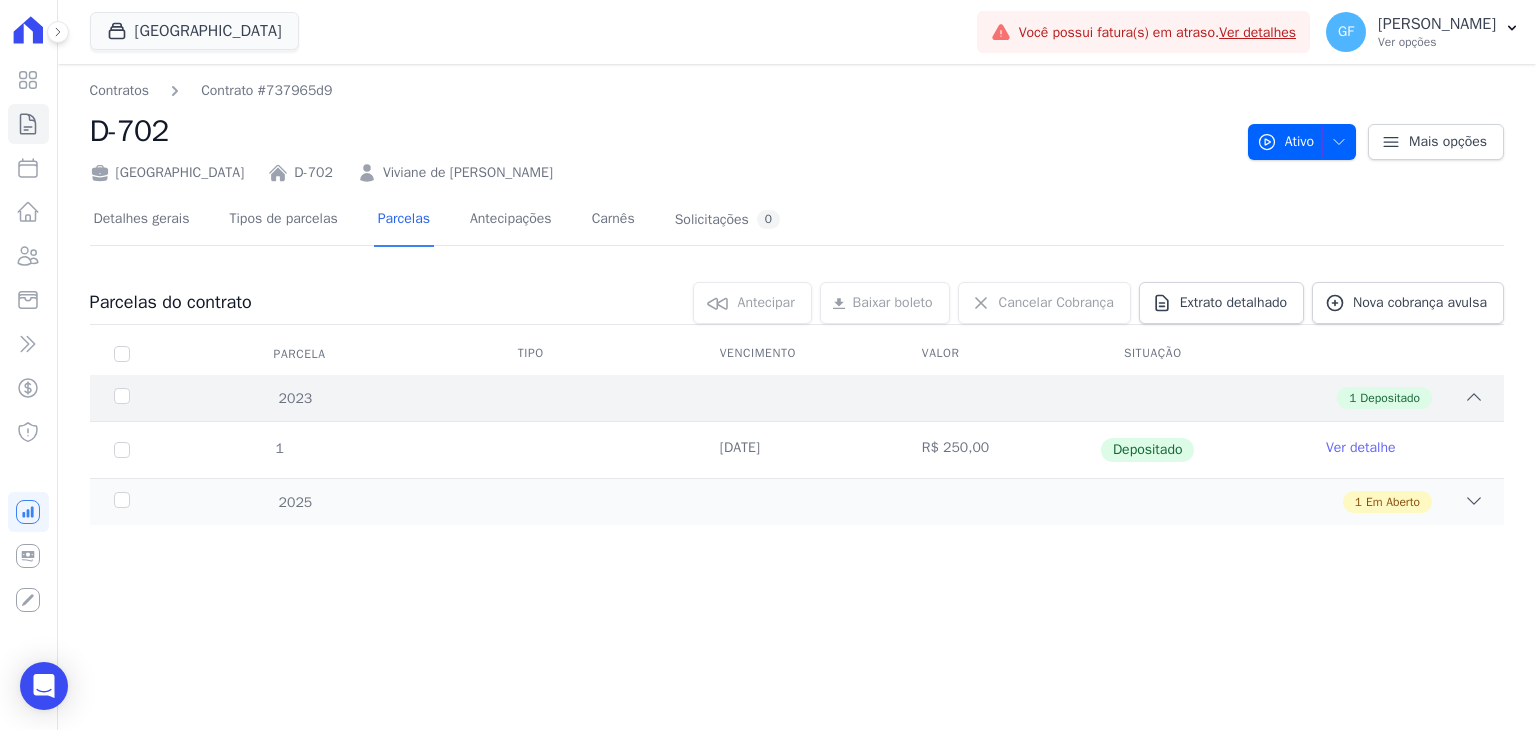 click on "1
Depositado" at bounding box center (866, 398) 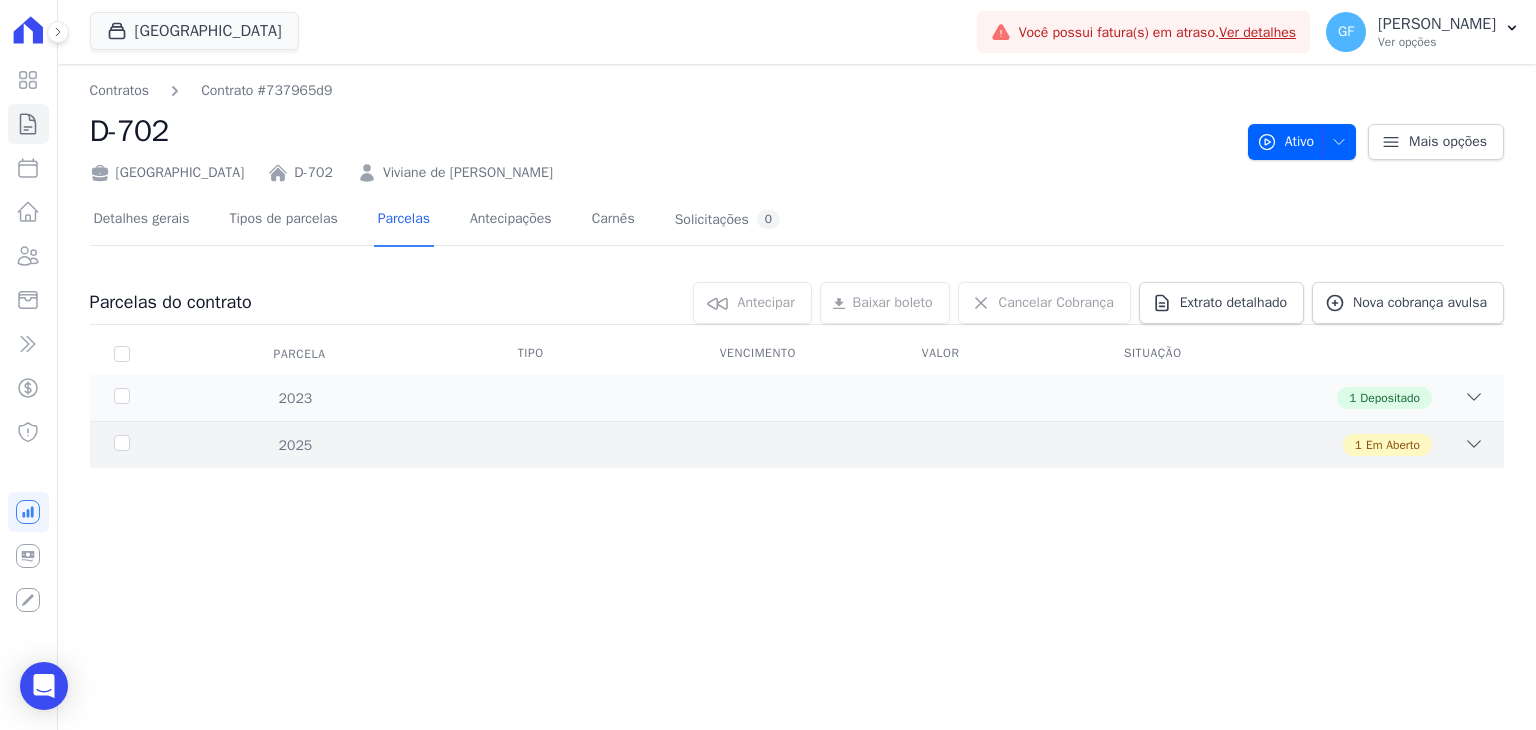 click on "2025
1
Em Aberto" at bounding box center (797, 444) 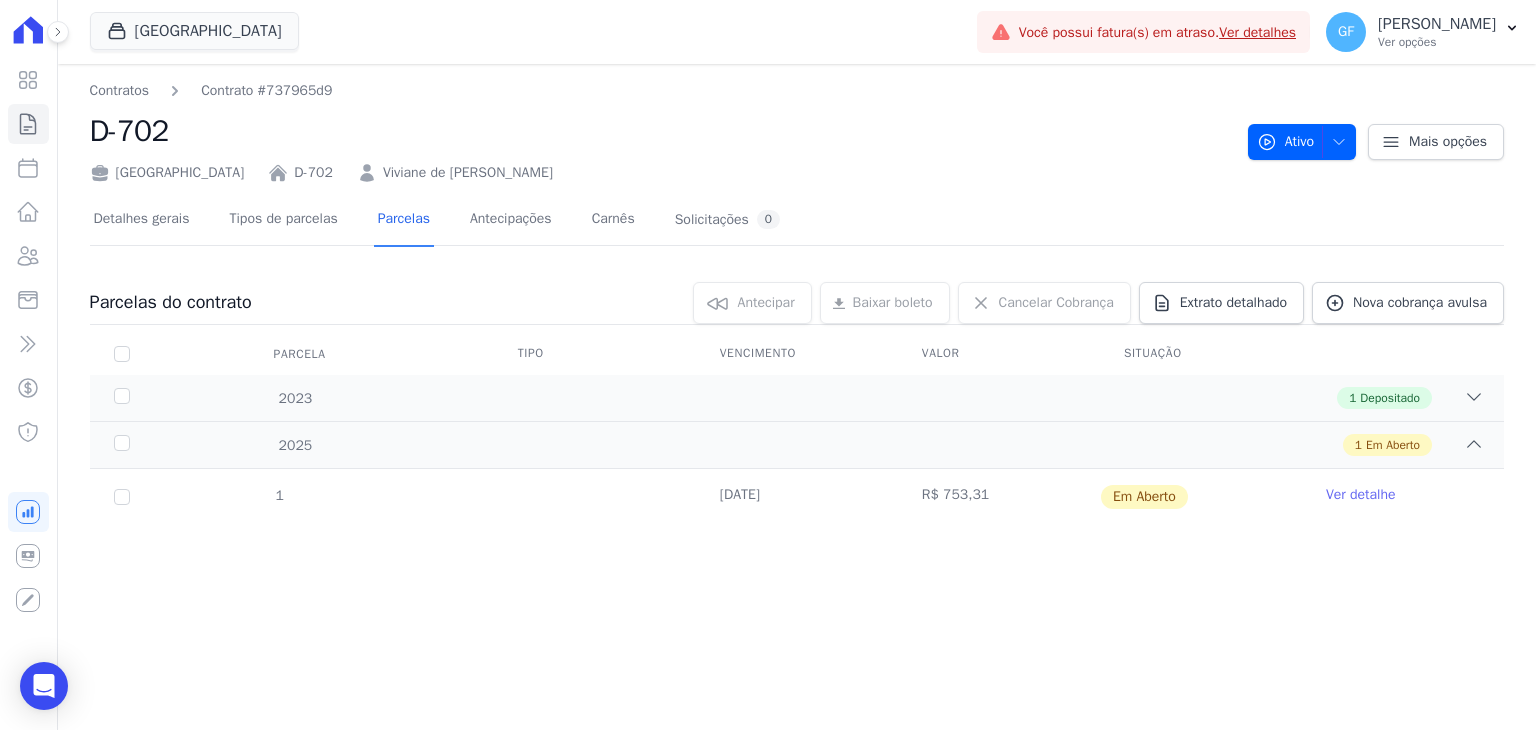 click on "Ver detalhe" at bounding box center (1361, 495) 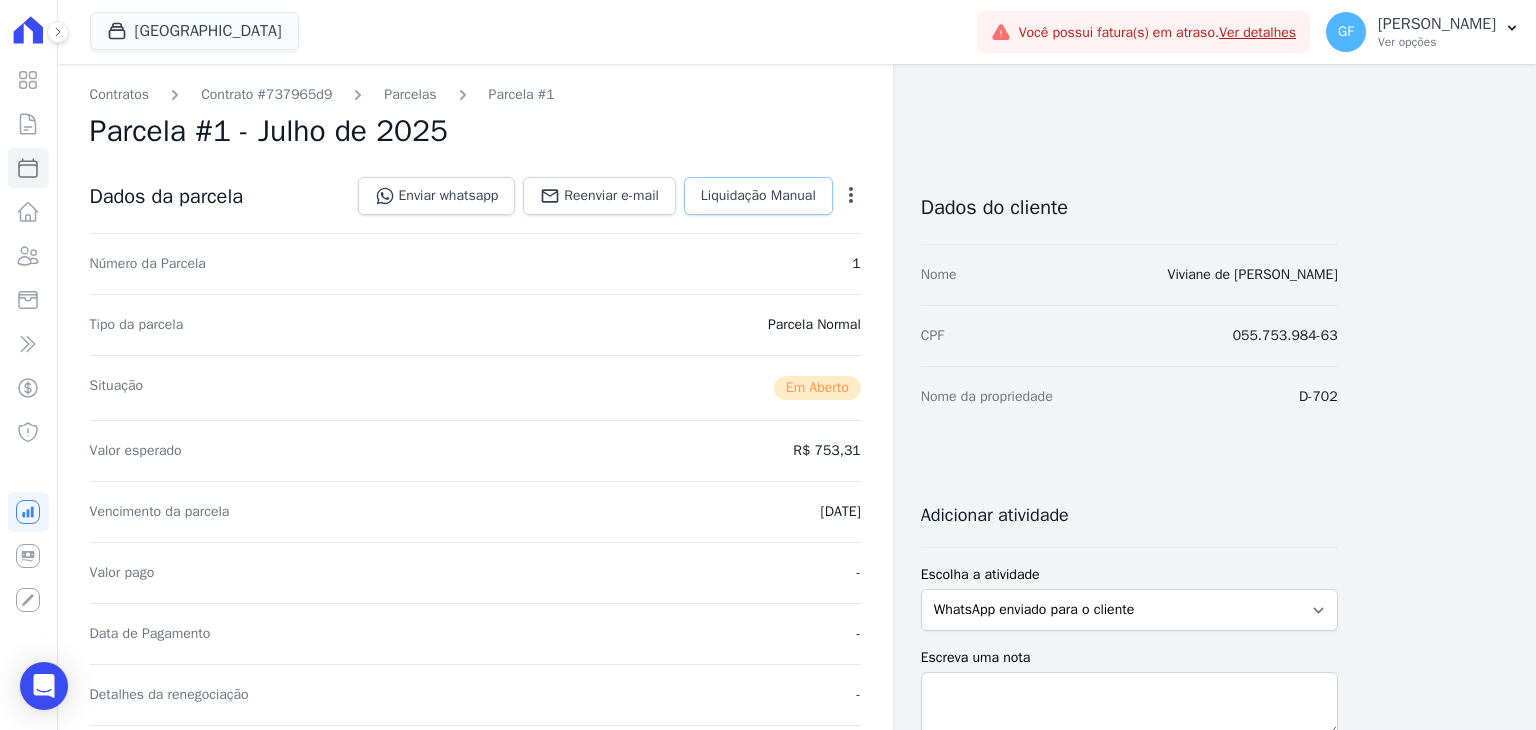 click on "Liquidação Manual" at bounding box center (758, 196) 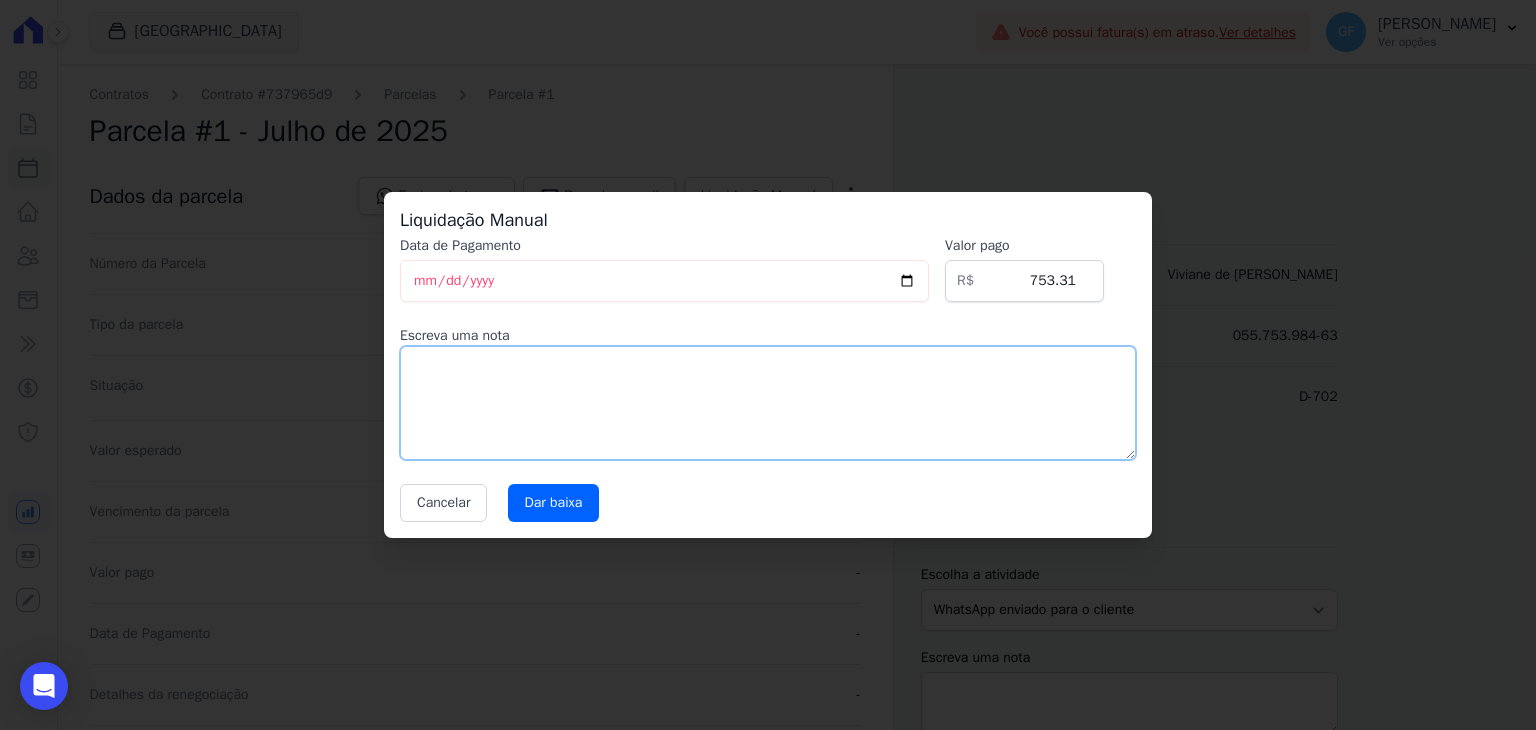 click at bounding box center (768, 403) 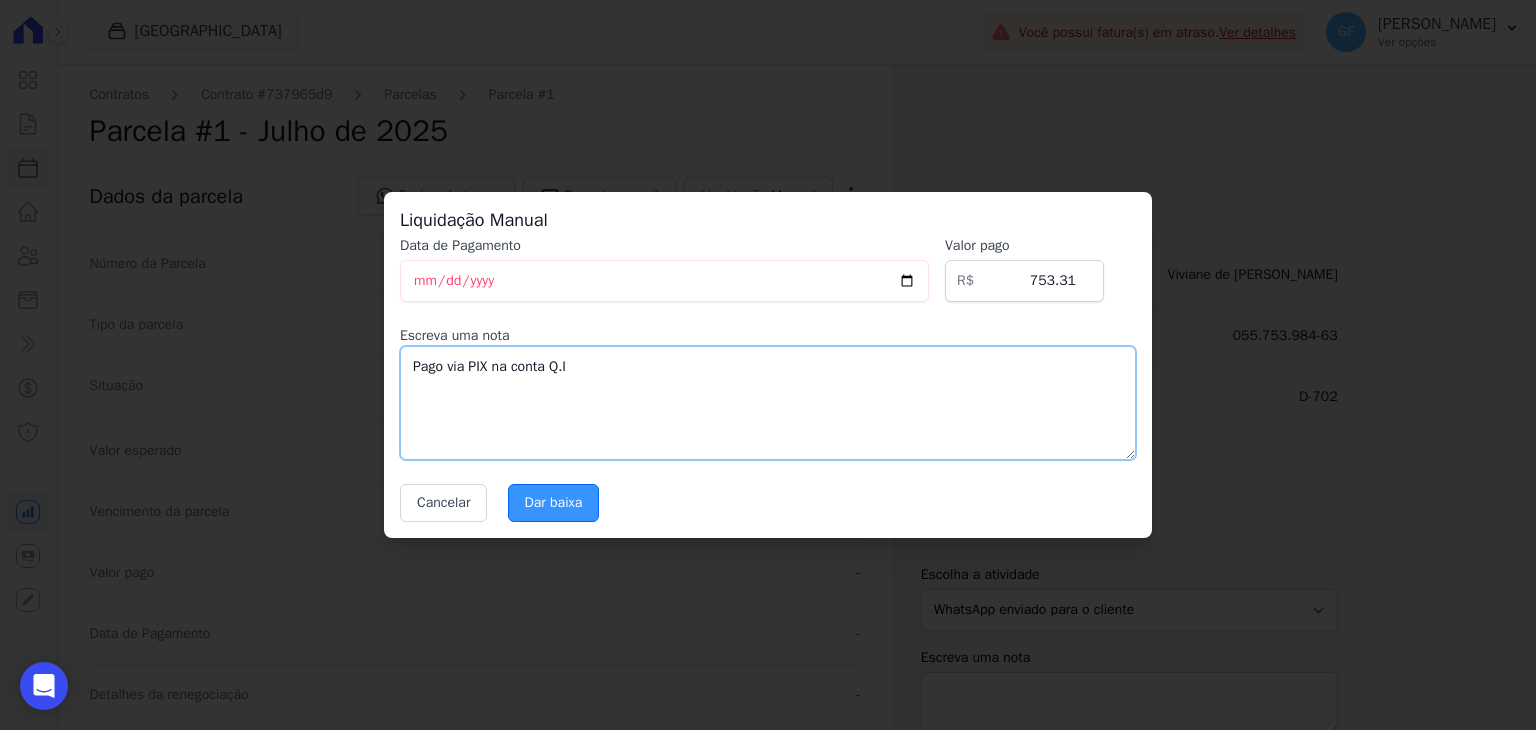 type on "Pago via PIX na conta Q.I" 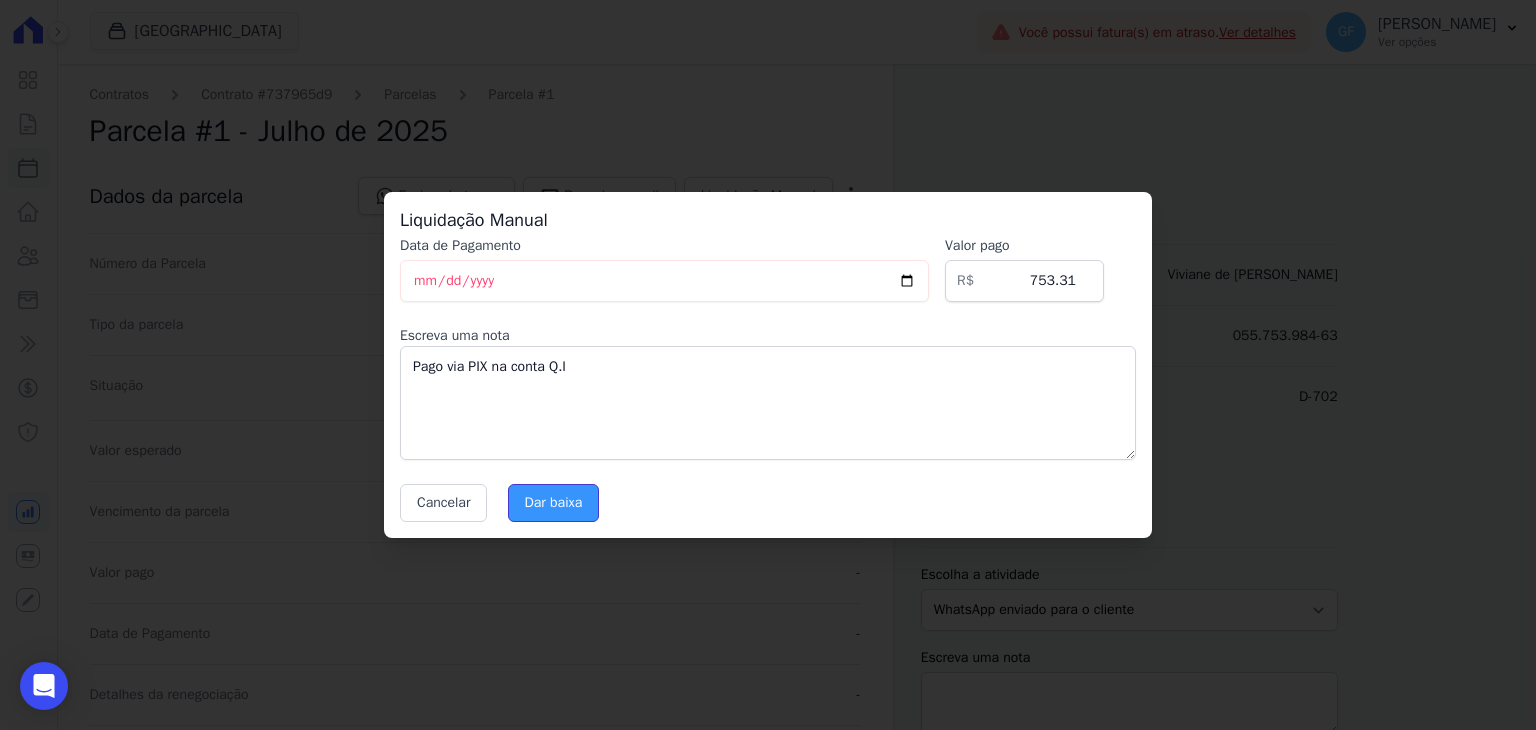 click on "Dar baixa" at bounding box center (554, 503) 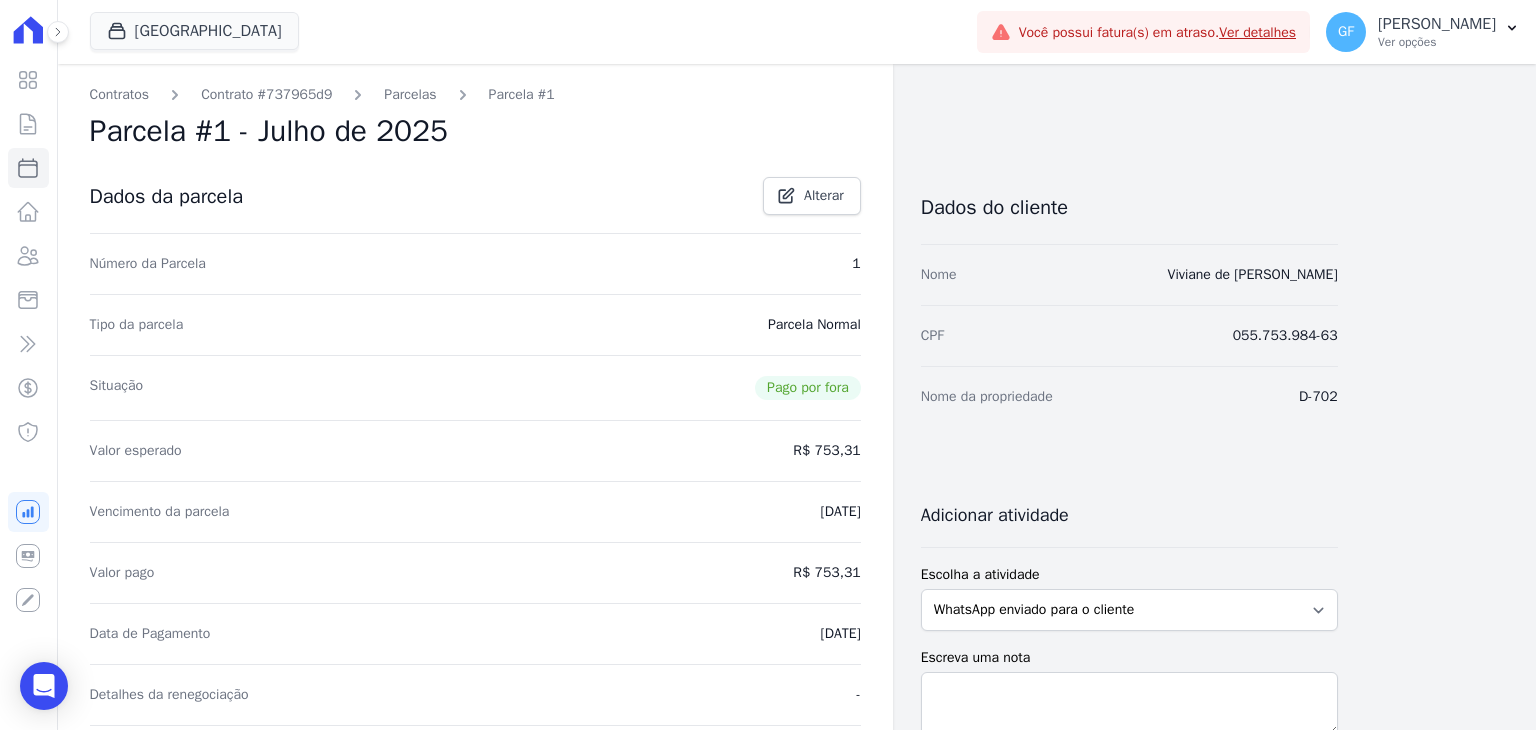 click on "Parcelas" at bounding box center (410, 94) 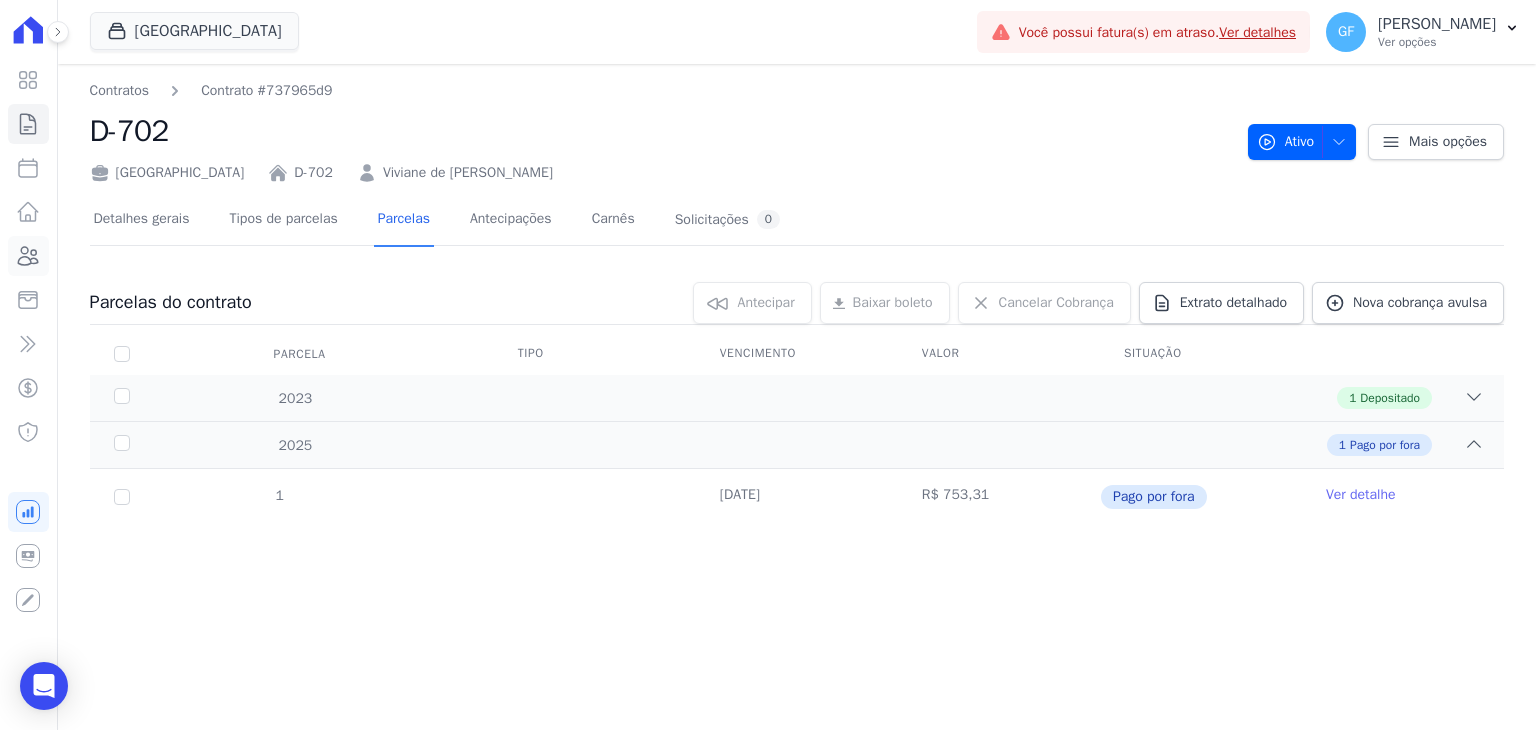 click 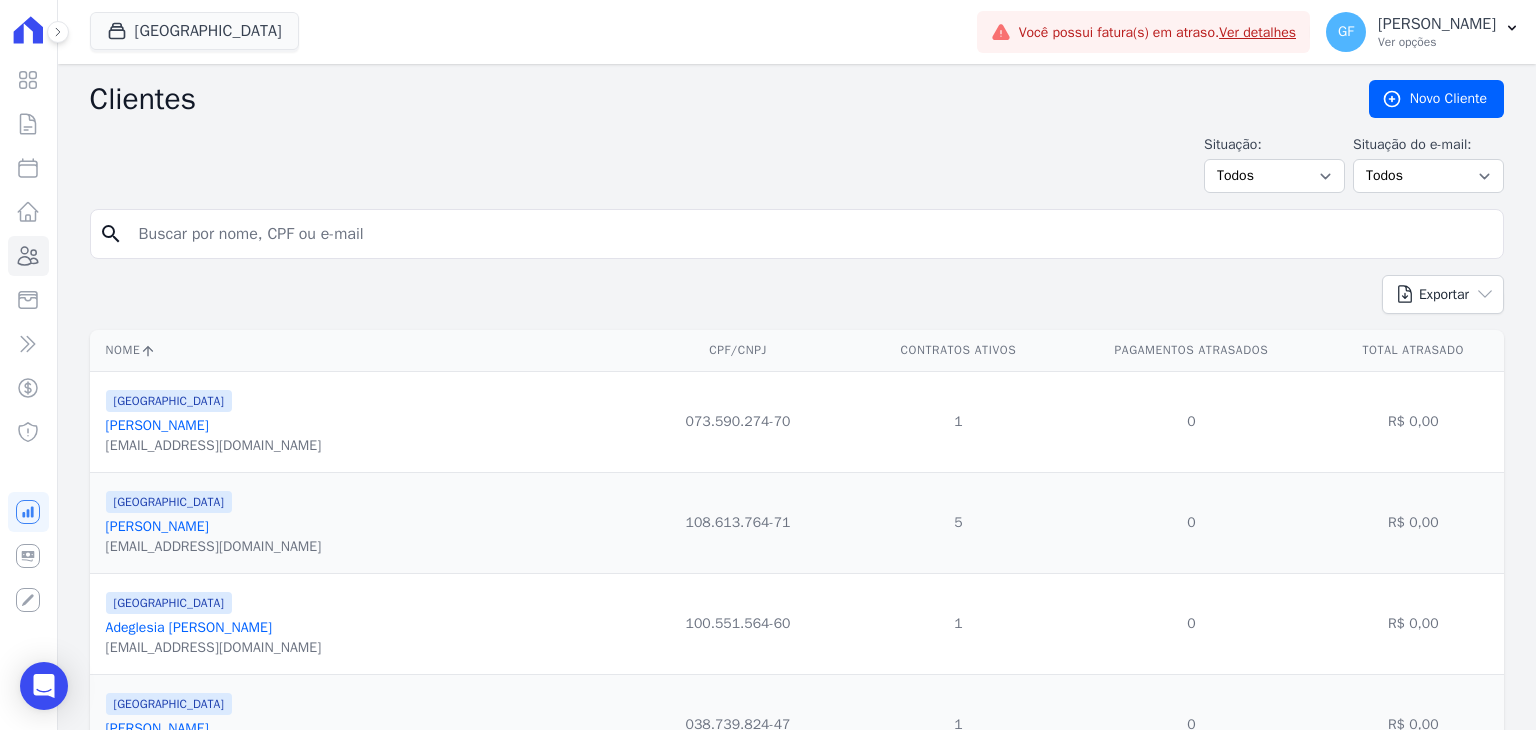 click at bounding box center (811, 234) 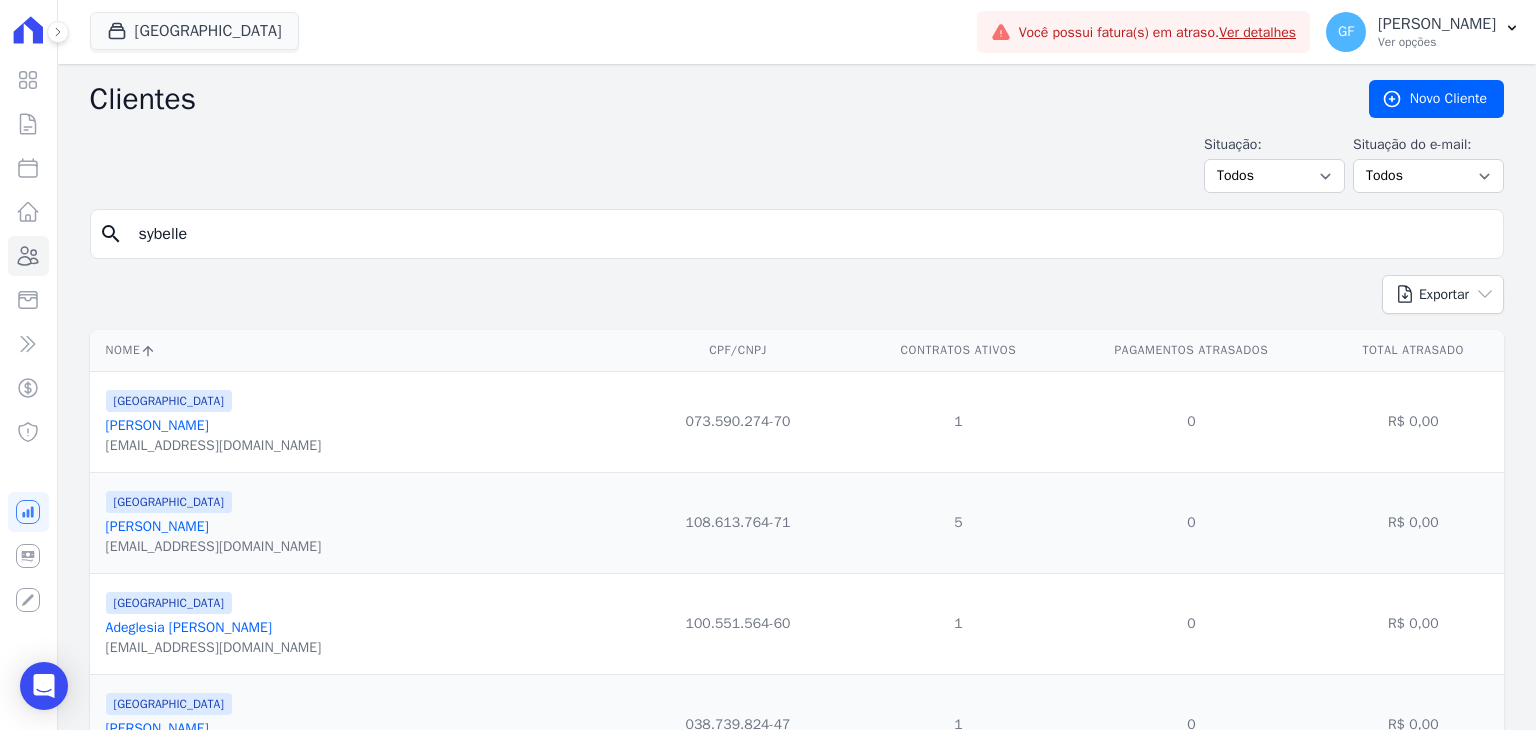 type on "sybelle" 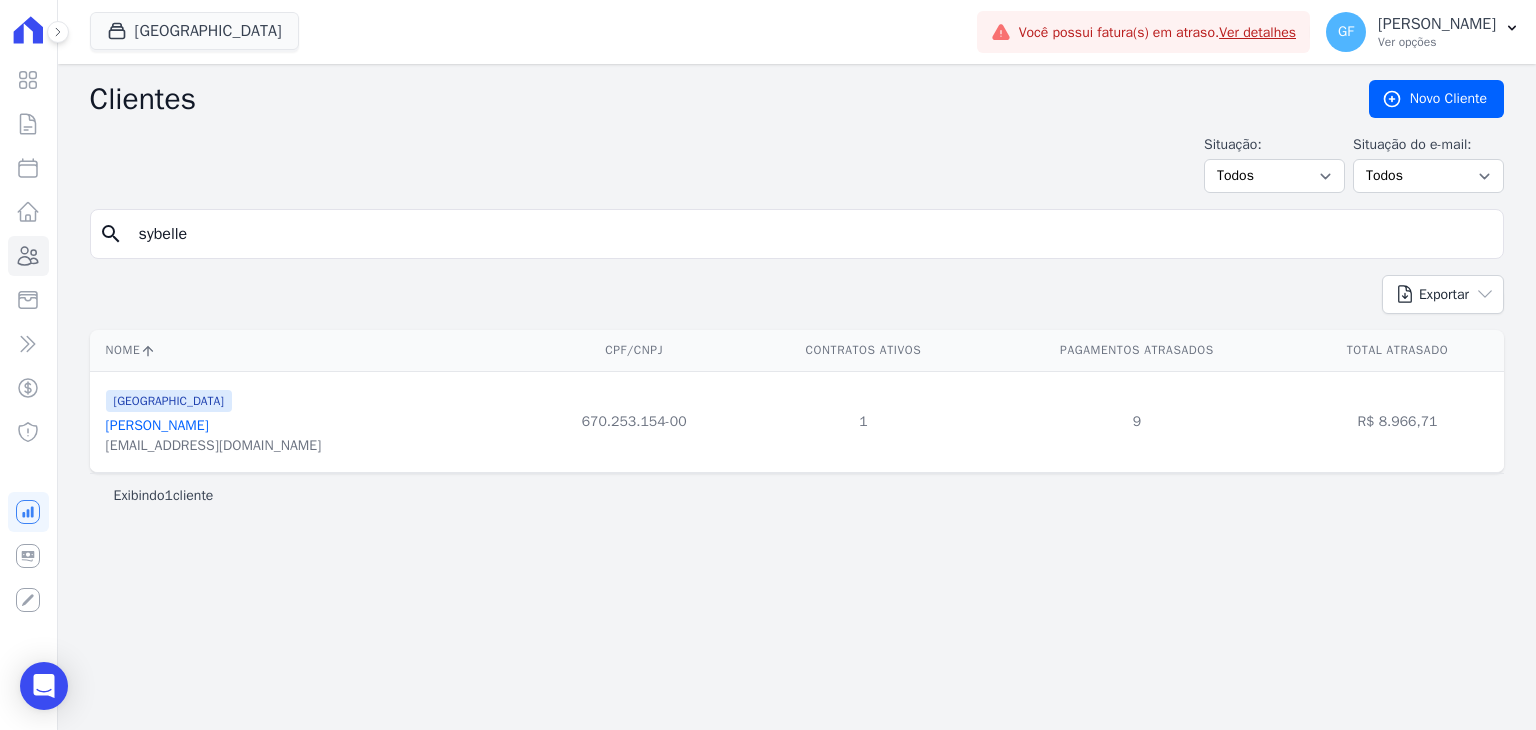 click on "[PERSON_NAME]" at bounding box center (157, 425) 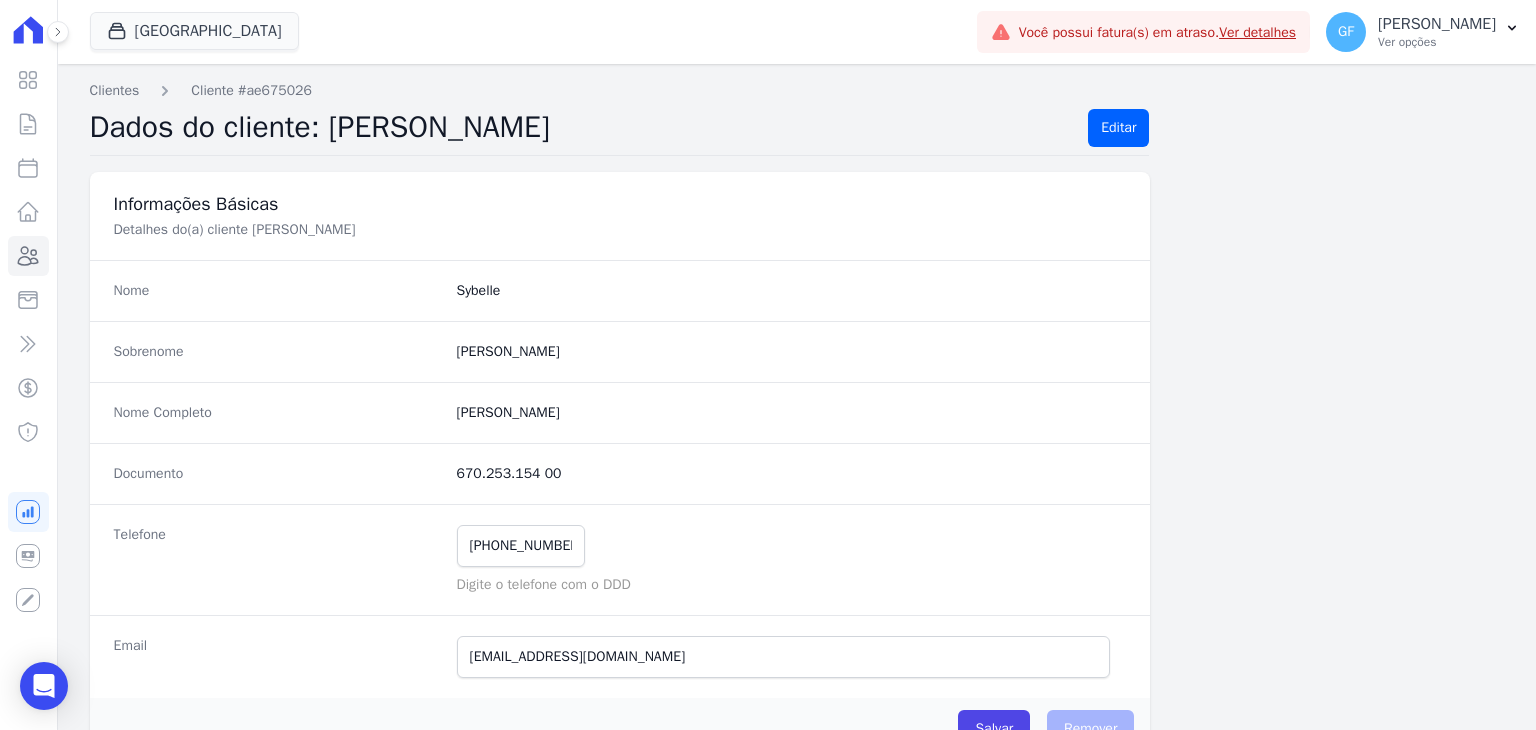 scroll, scrollTop: 1135, scrollLeft: 0, axis: vertical 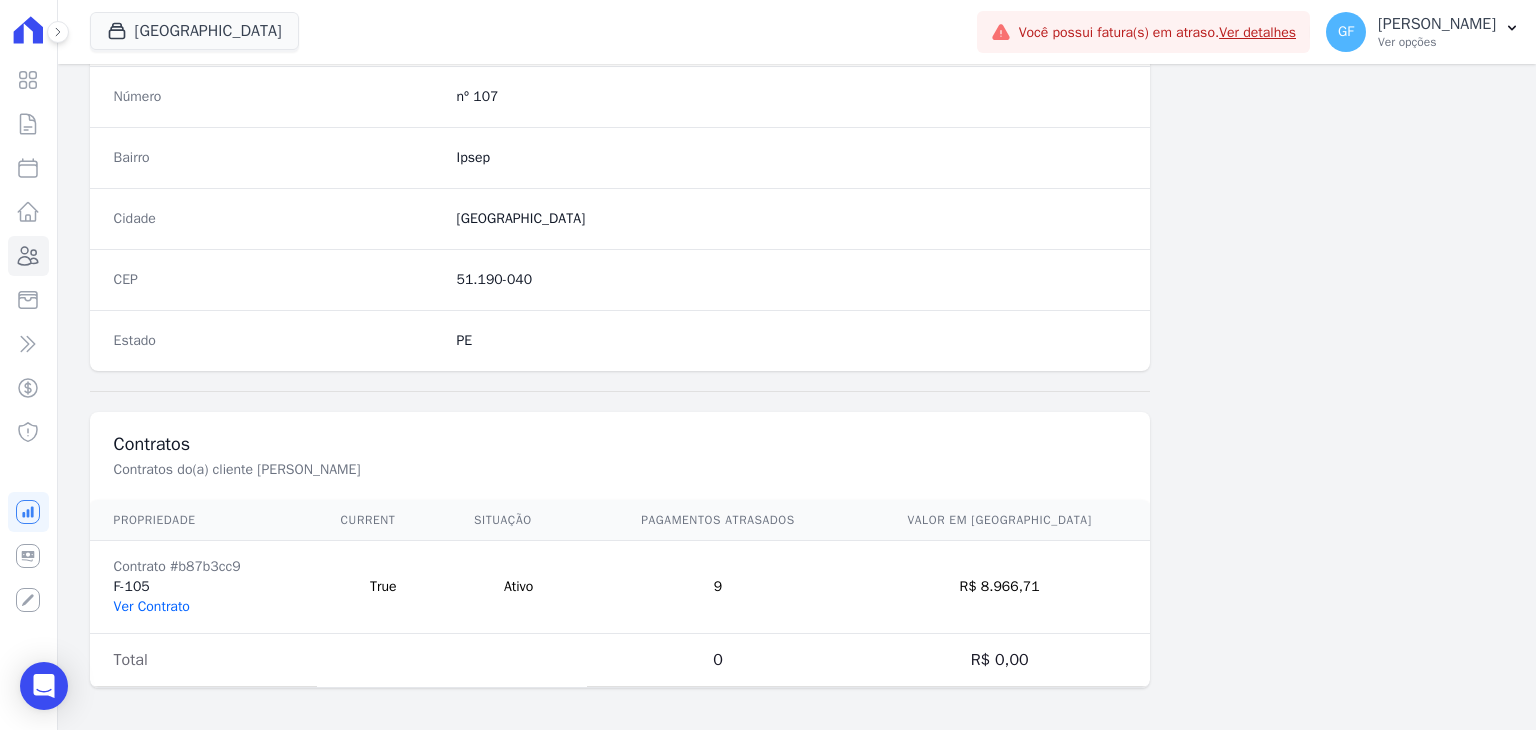 click on "Ver Contrato" at bounding box center [152, 606] 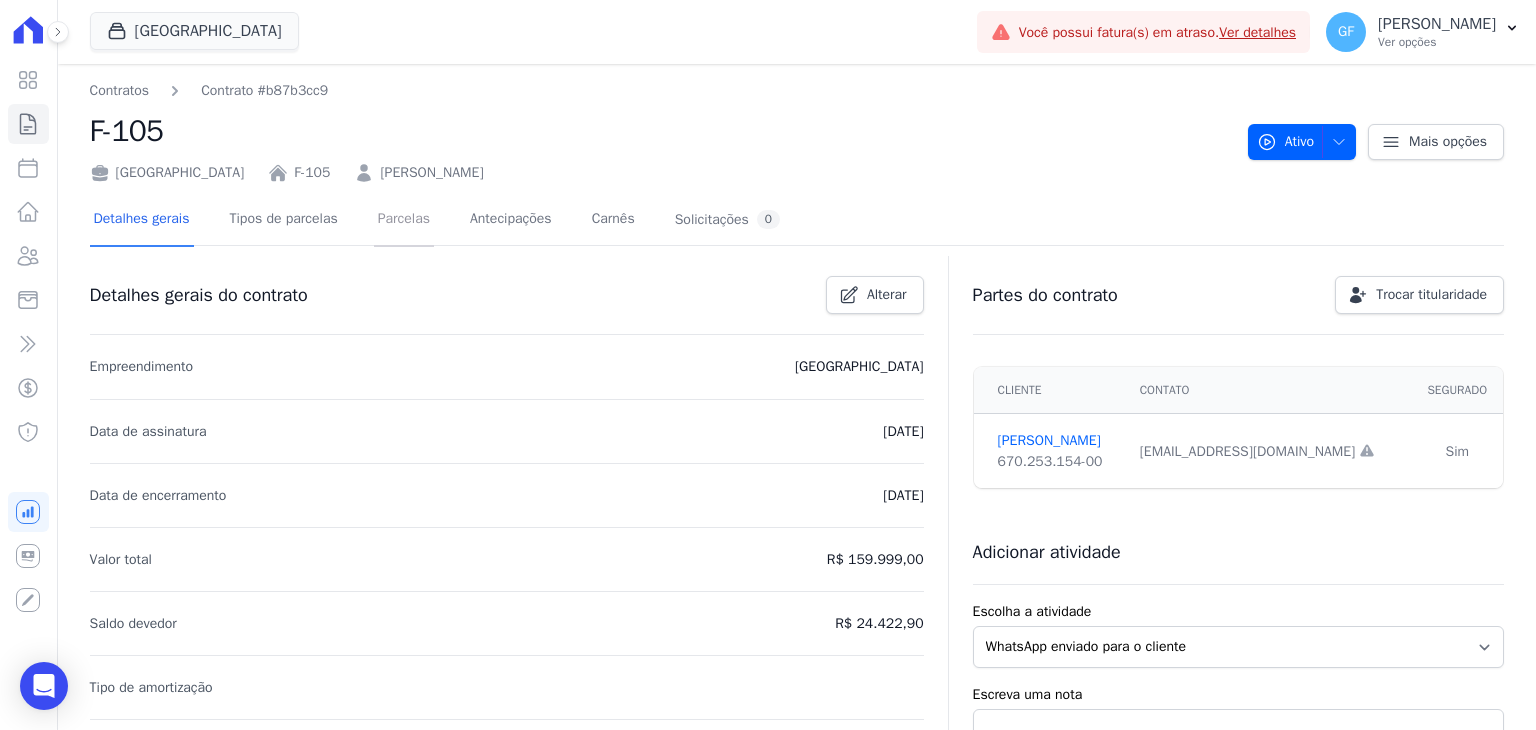 click on "Parcelas" at bounding box center (404, 220) 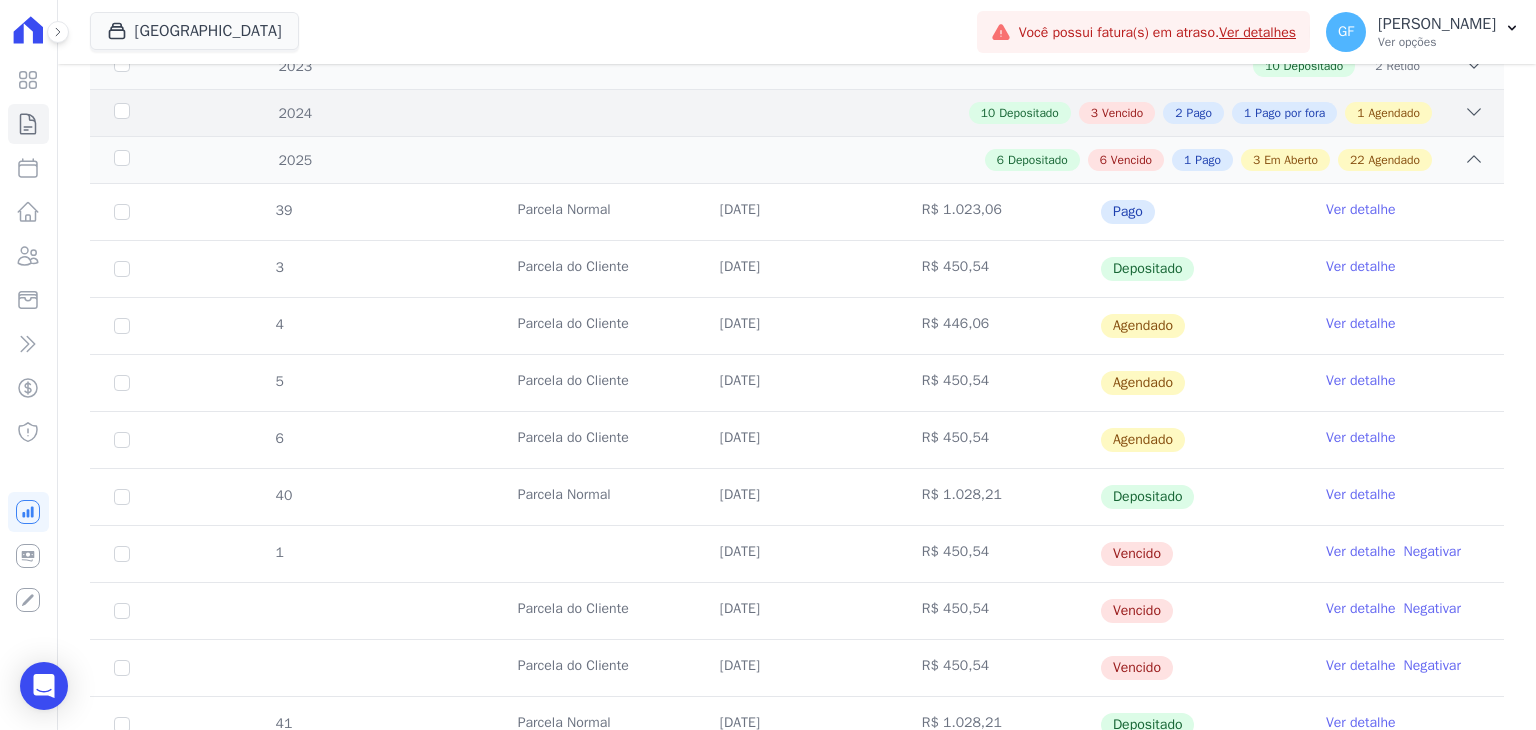scroll, scrollTop: 500, scrollLeft: 0, axis: vertical 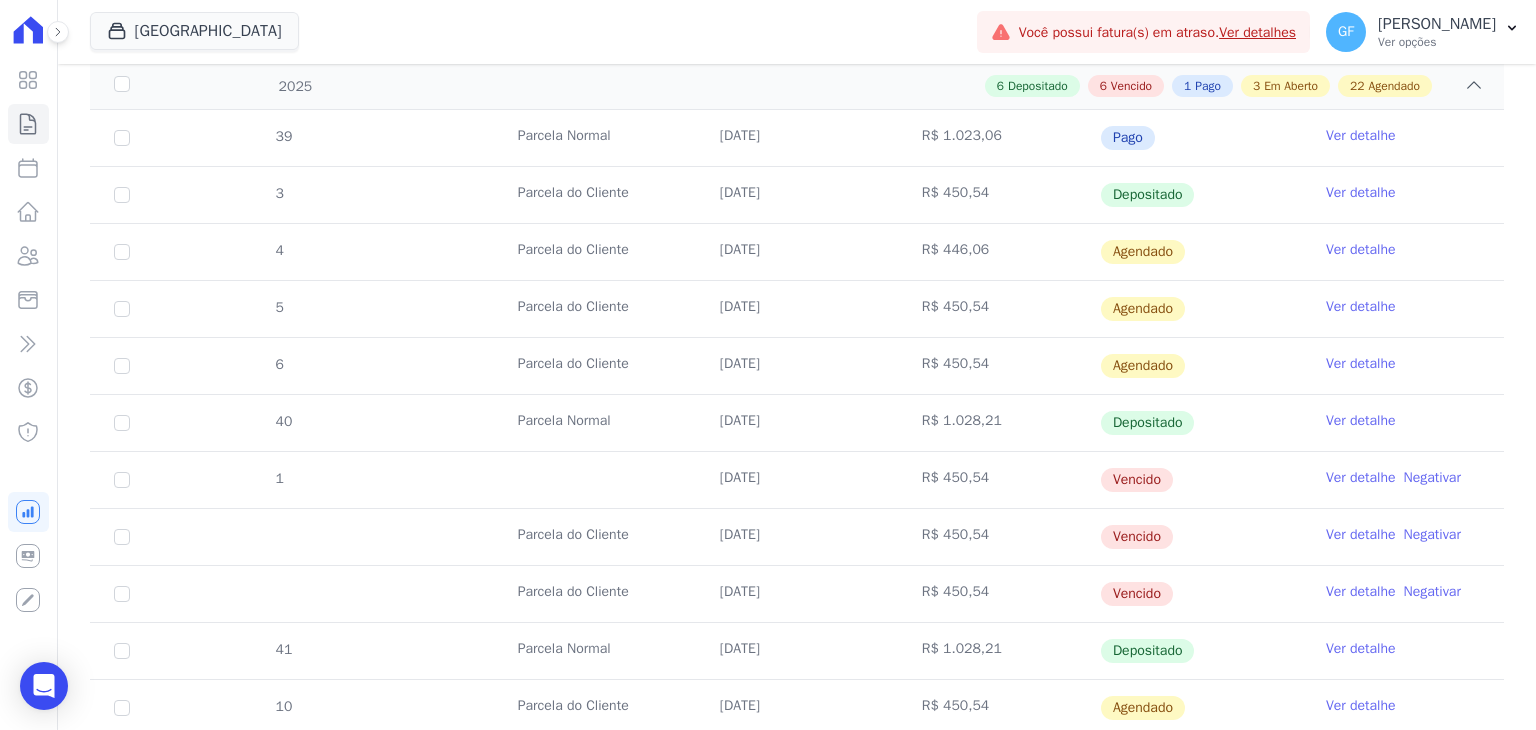 drag, startPoint x: 704, startPoint y: 477, endPoint x: 1207, endPoint y: 477, distance: 503 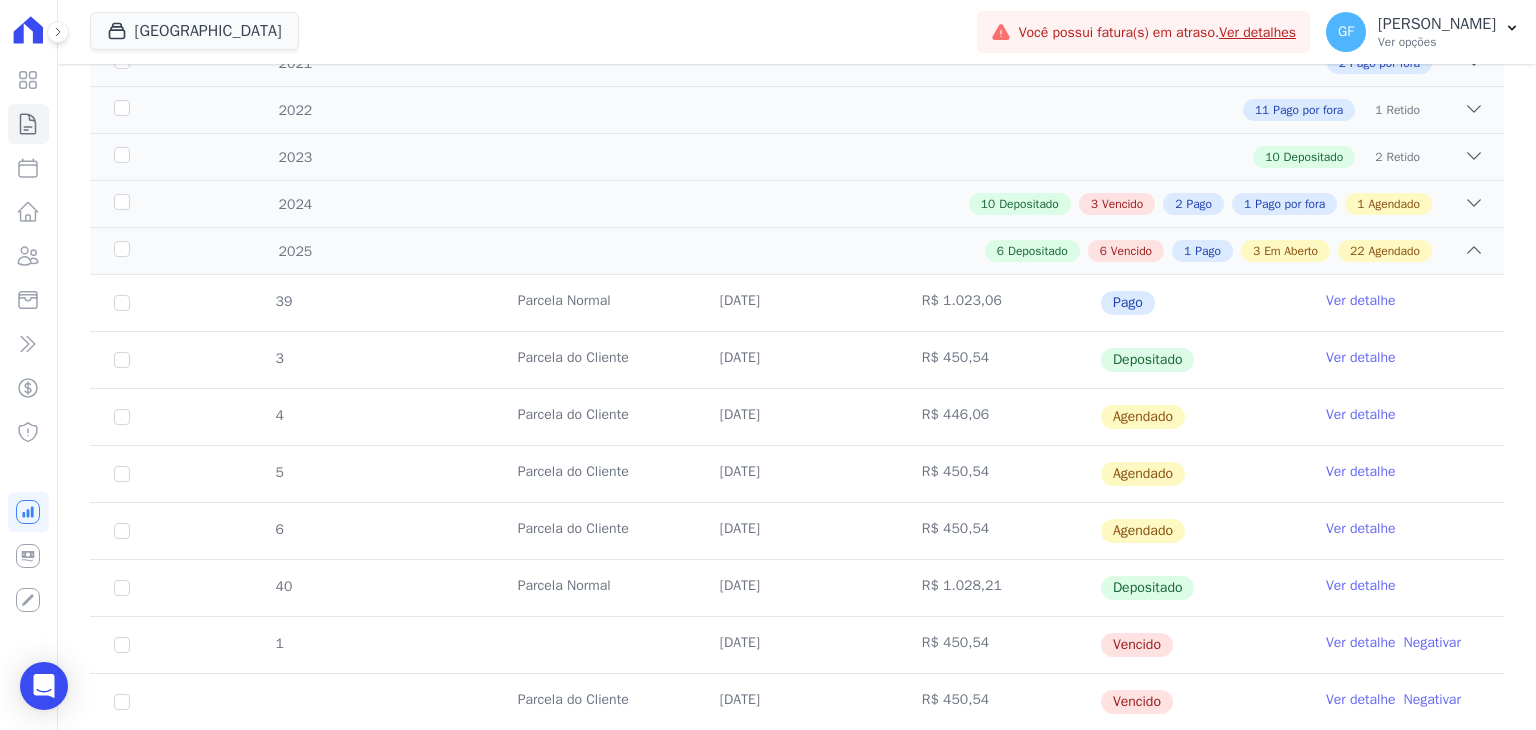 scroll, scrollTop: 300, scrollLeft: 0, axis: vertical 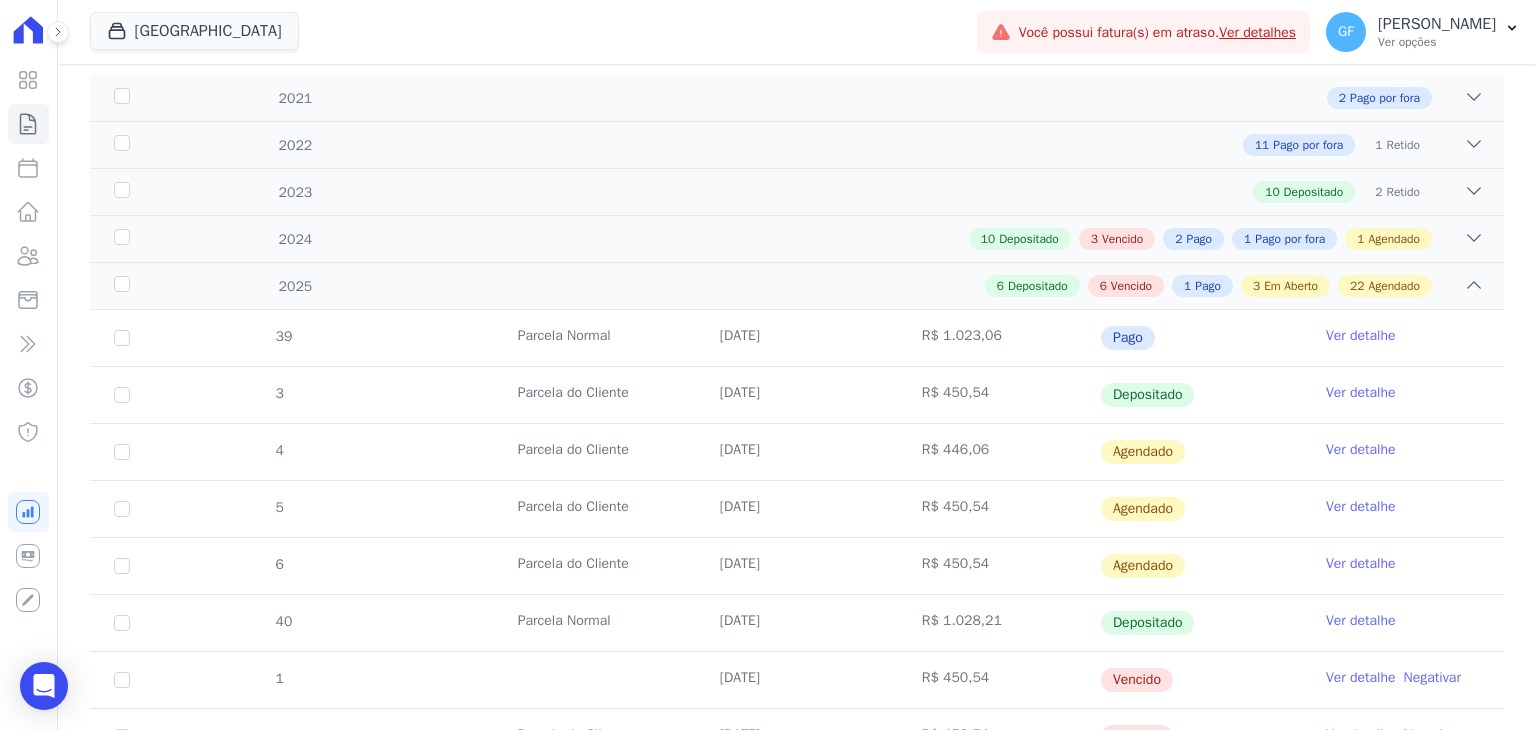 drag, startPoint x: 716, startPoint y: 337, endPoint x: 1180, endPoint y: 342, distance: 464.02695 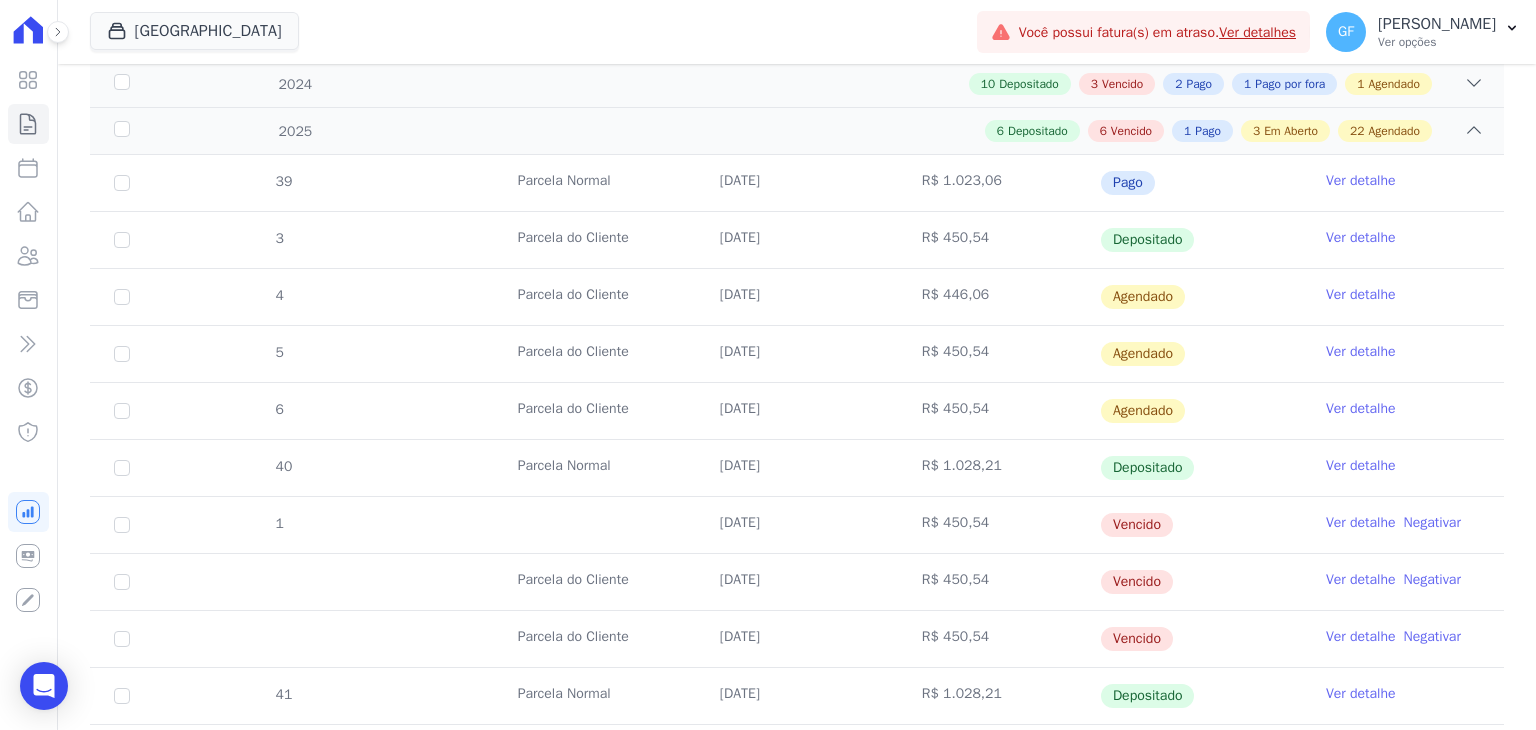 scroll, scrollTop: 500, scrollLeft: 0, axis: vertical 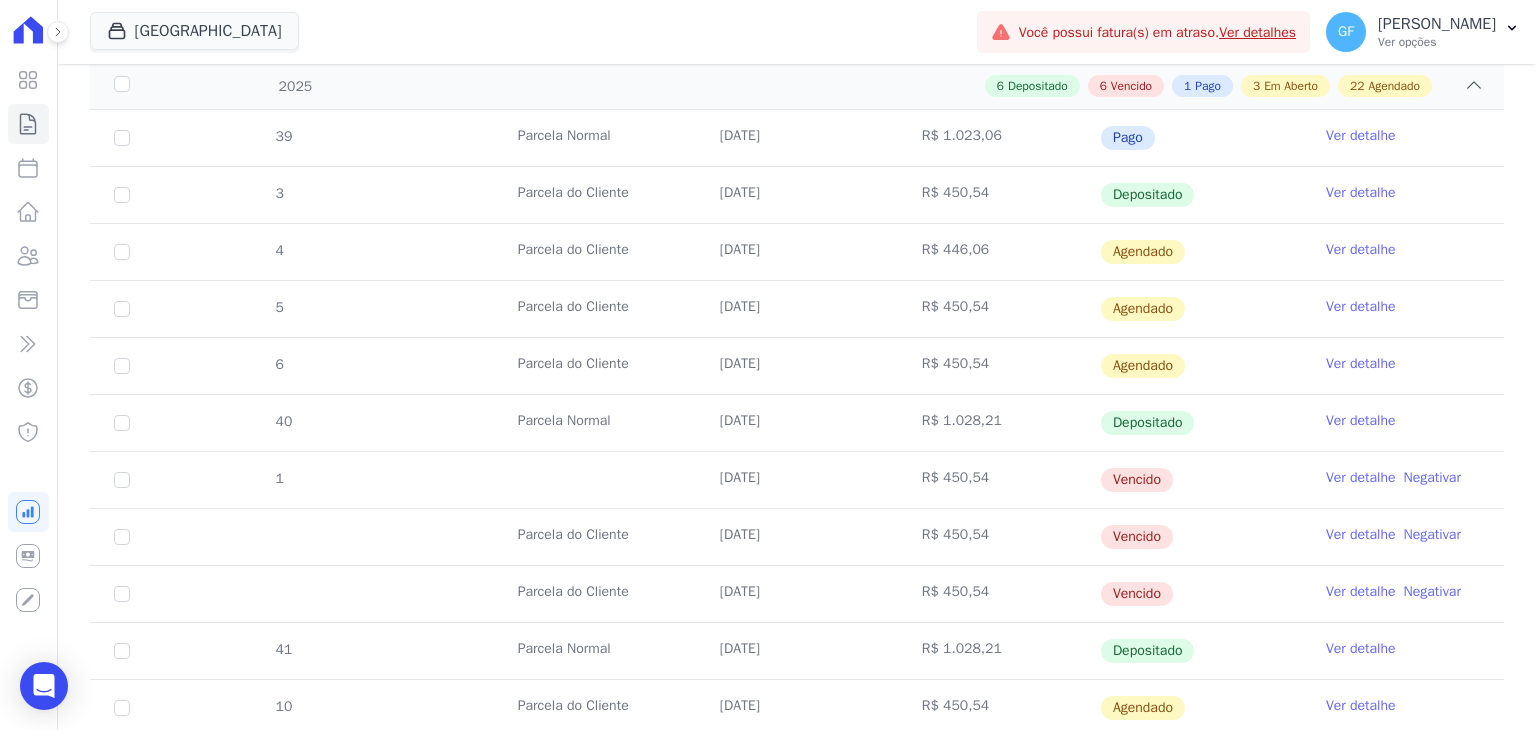 drag, startPoint x: 717, startPoint y: 533, endPoint x: 980, endPoint y: 518, distance: 263.4274 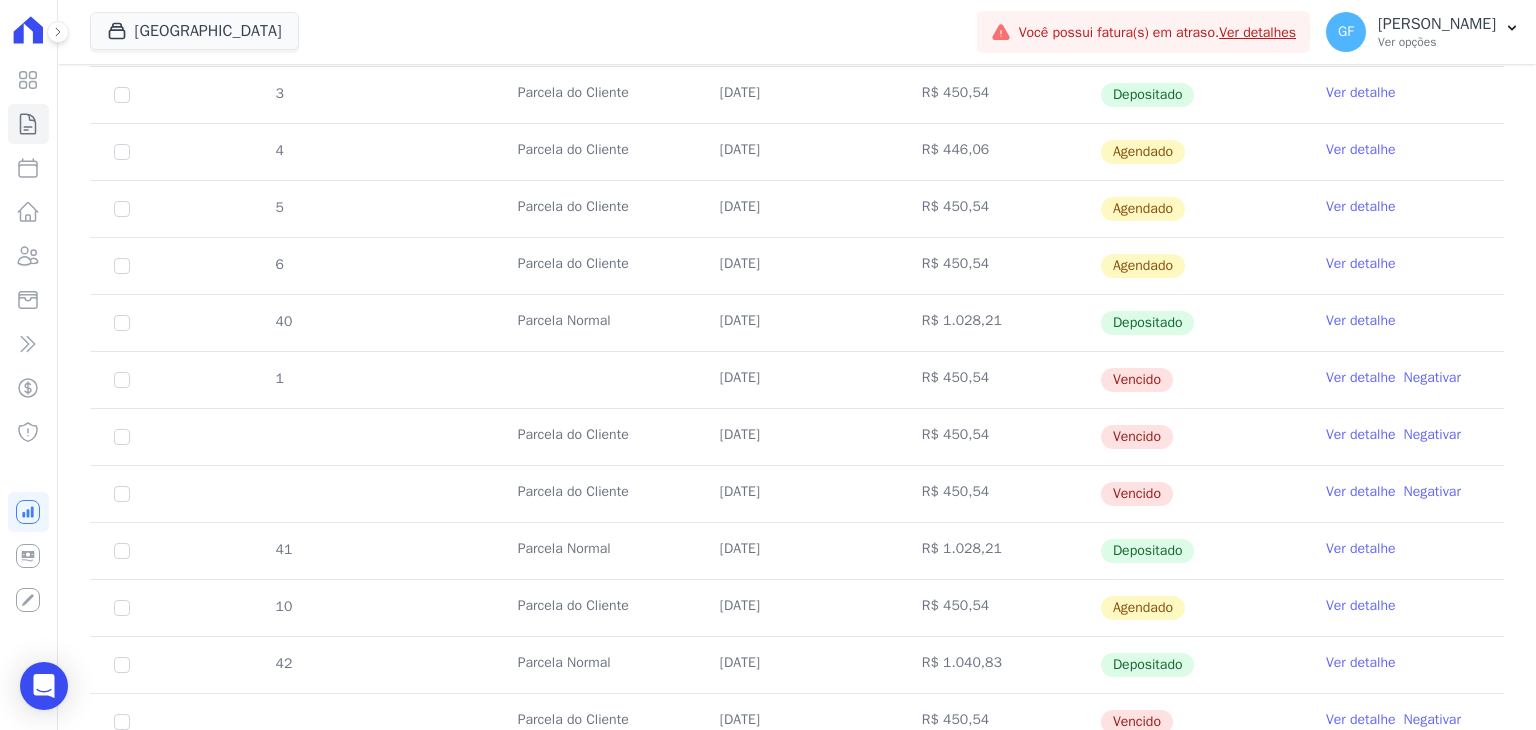 click on "Vencido" at bounding box center (1201, 437) 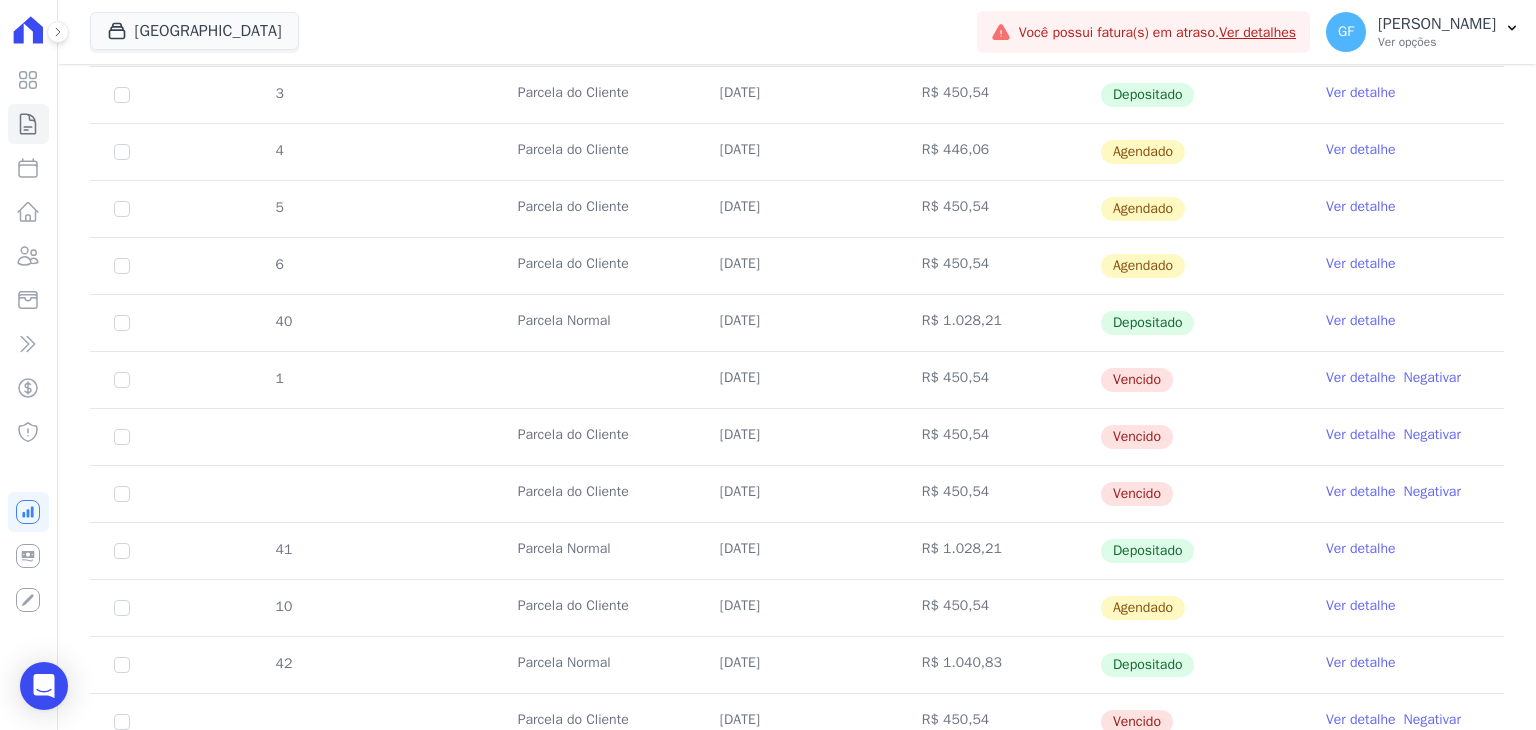 click on "Ver detalhe" at bounding box center [1361, 435] 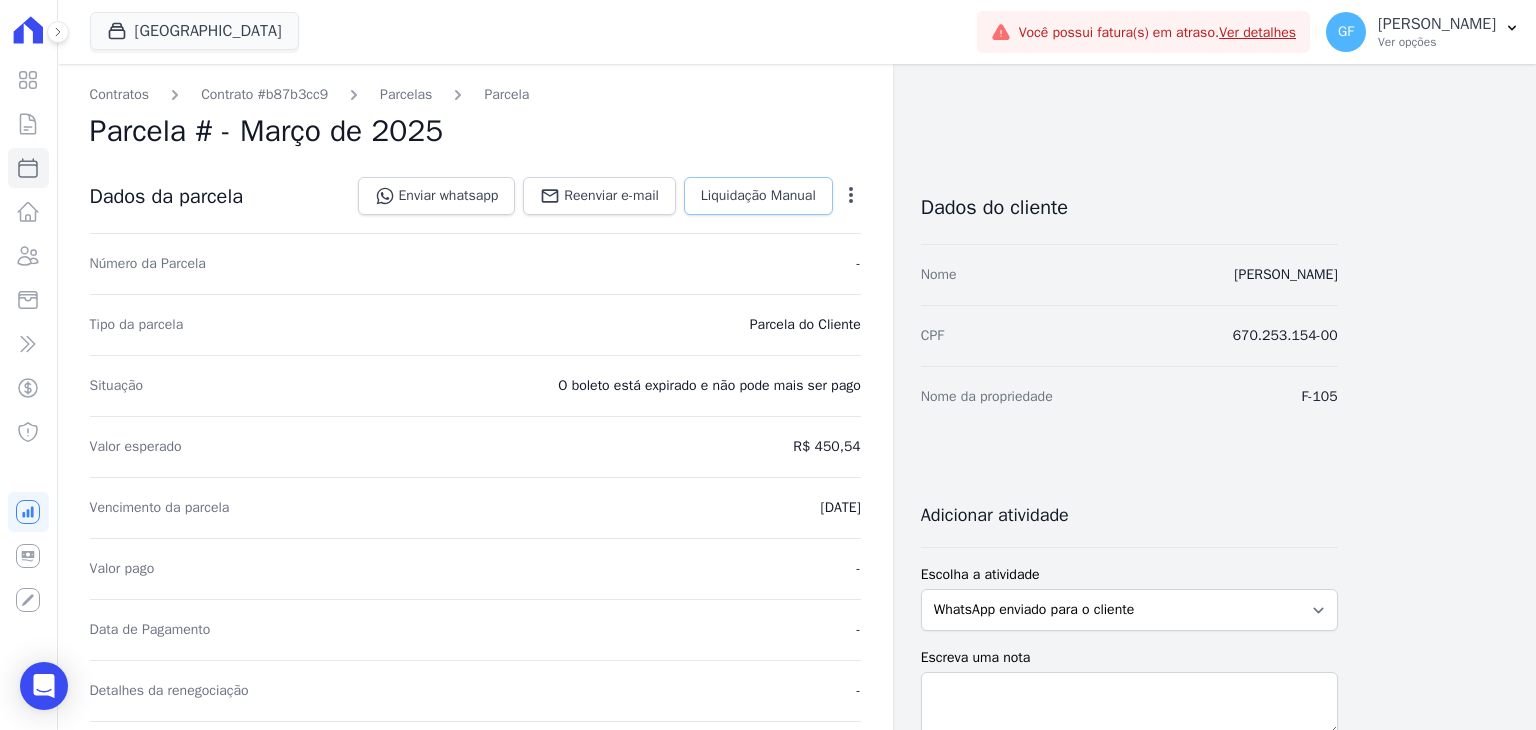 click on "Liquidação Manual" at bounding box center [758, 196] 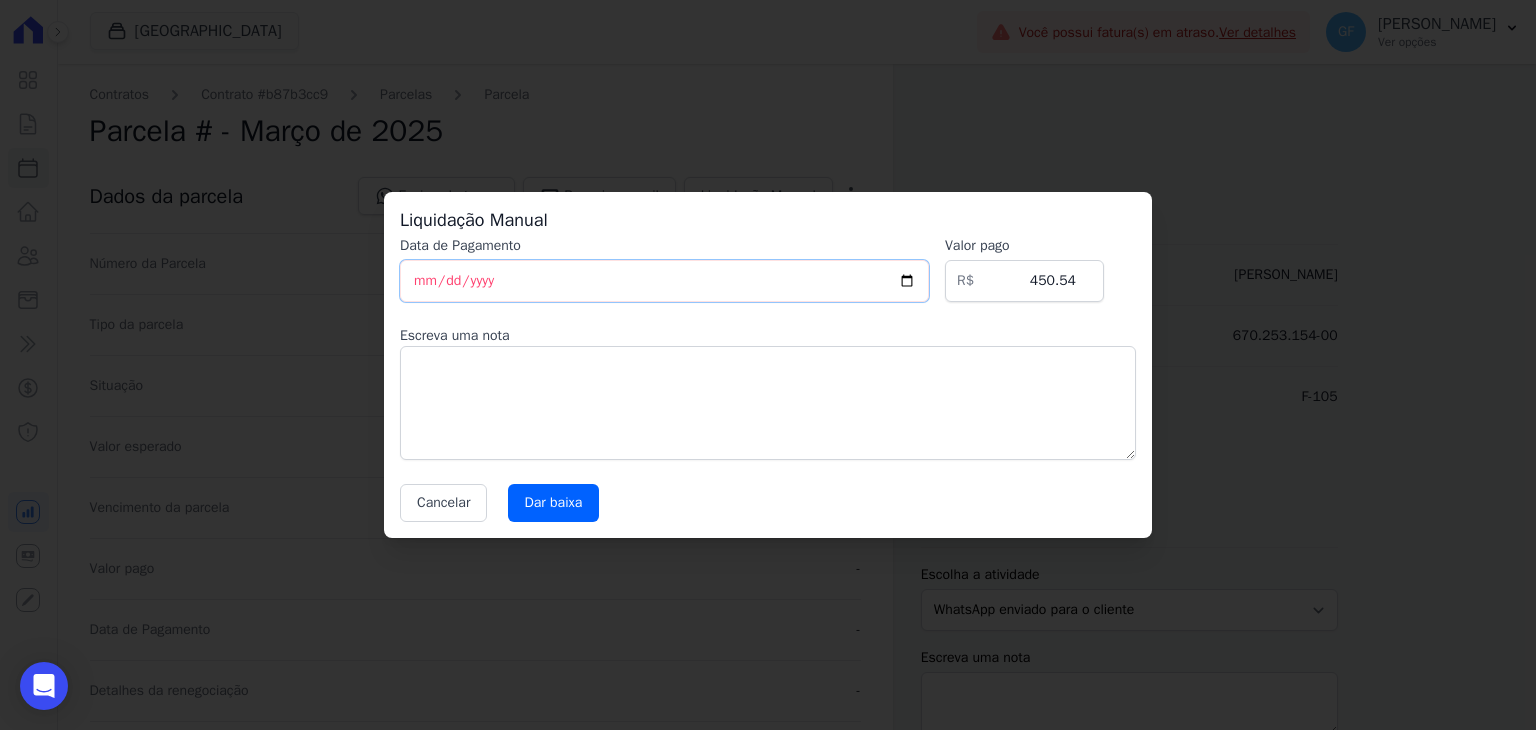click on "[DATE]" at bounding box center [664, 281] 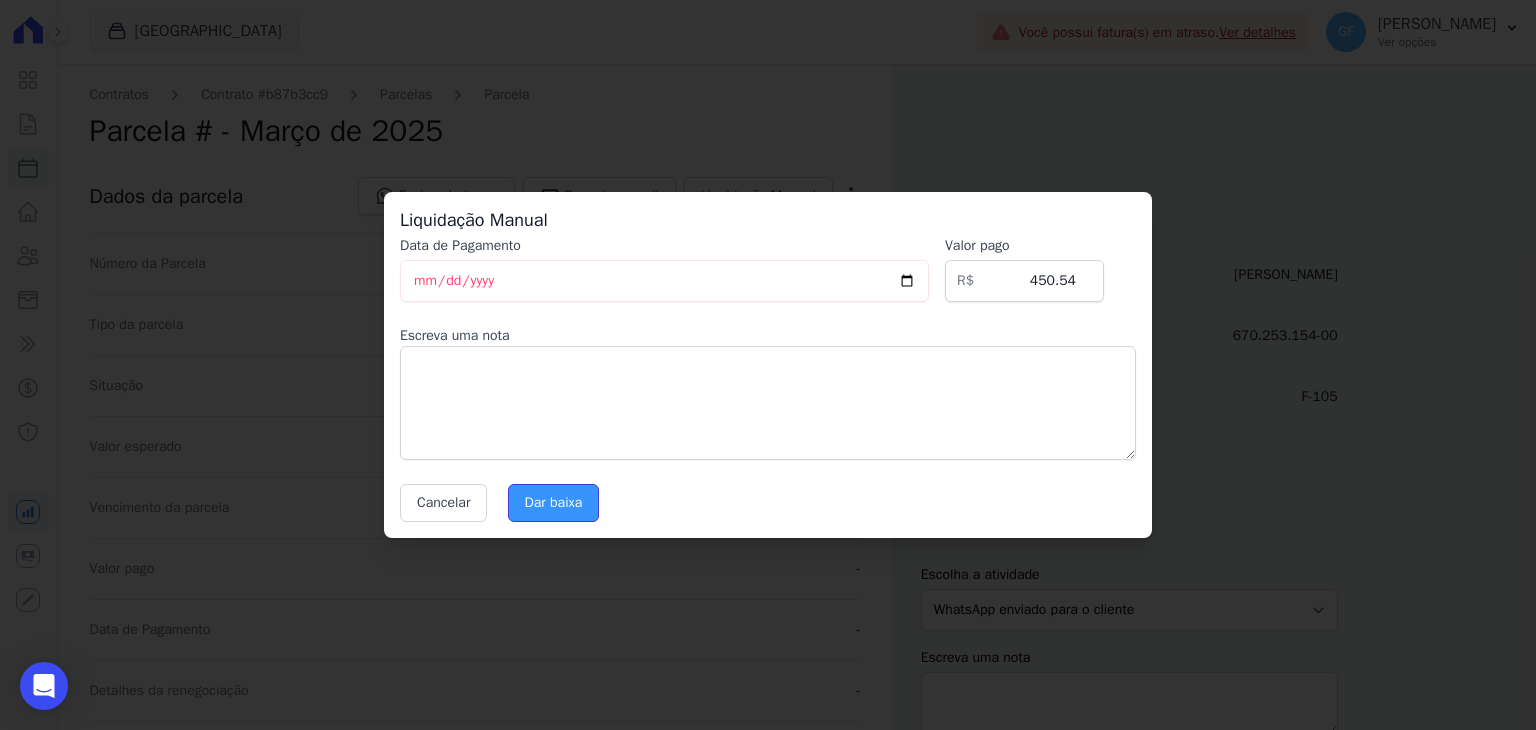 click on "Dar baixa" at bounding box center [554, 503] 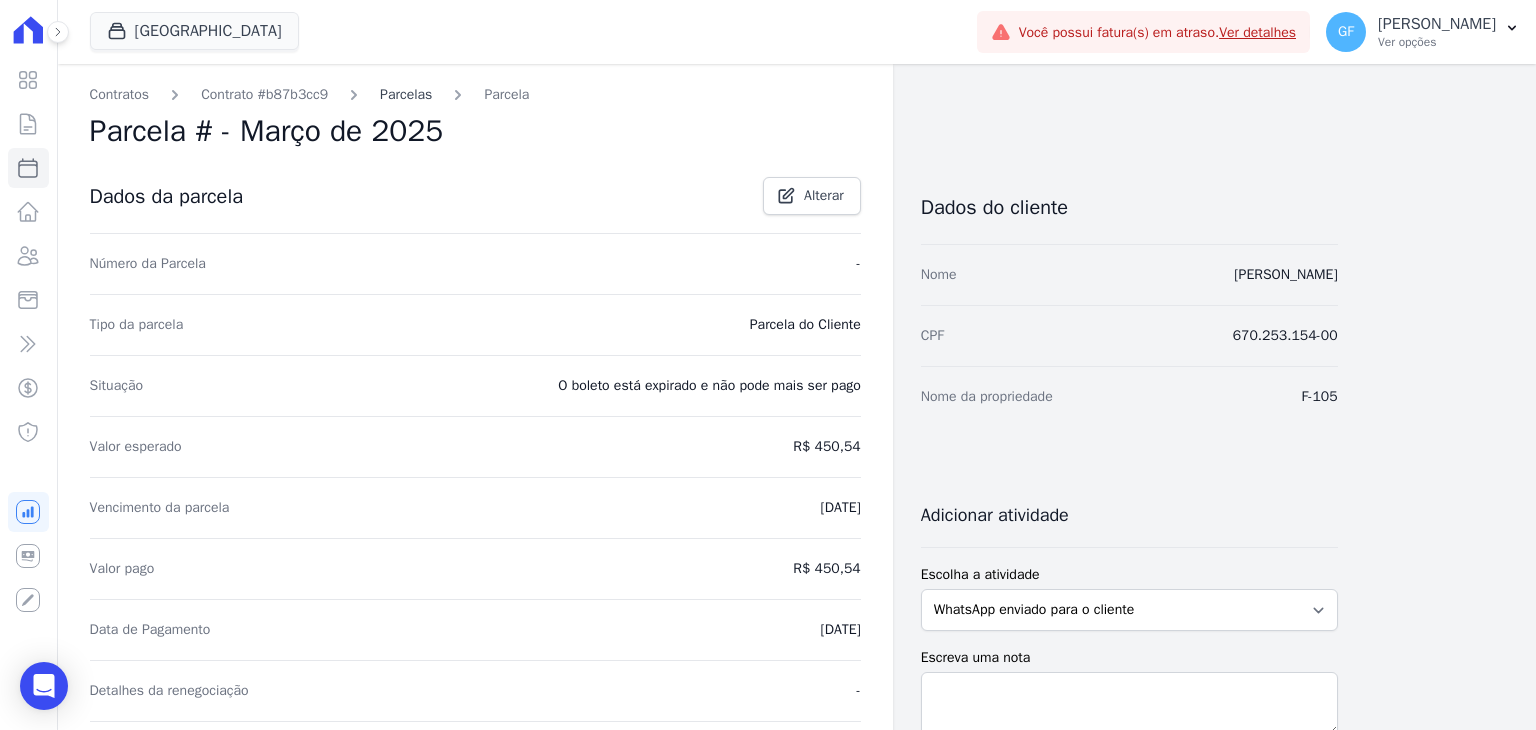 click on "Parcelas" at bounding box center [406, 94] 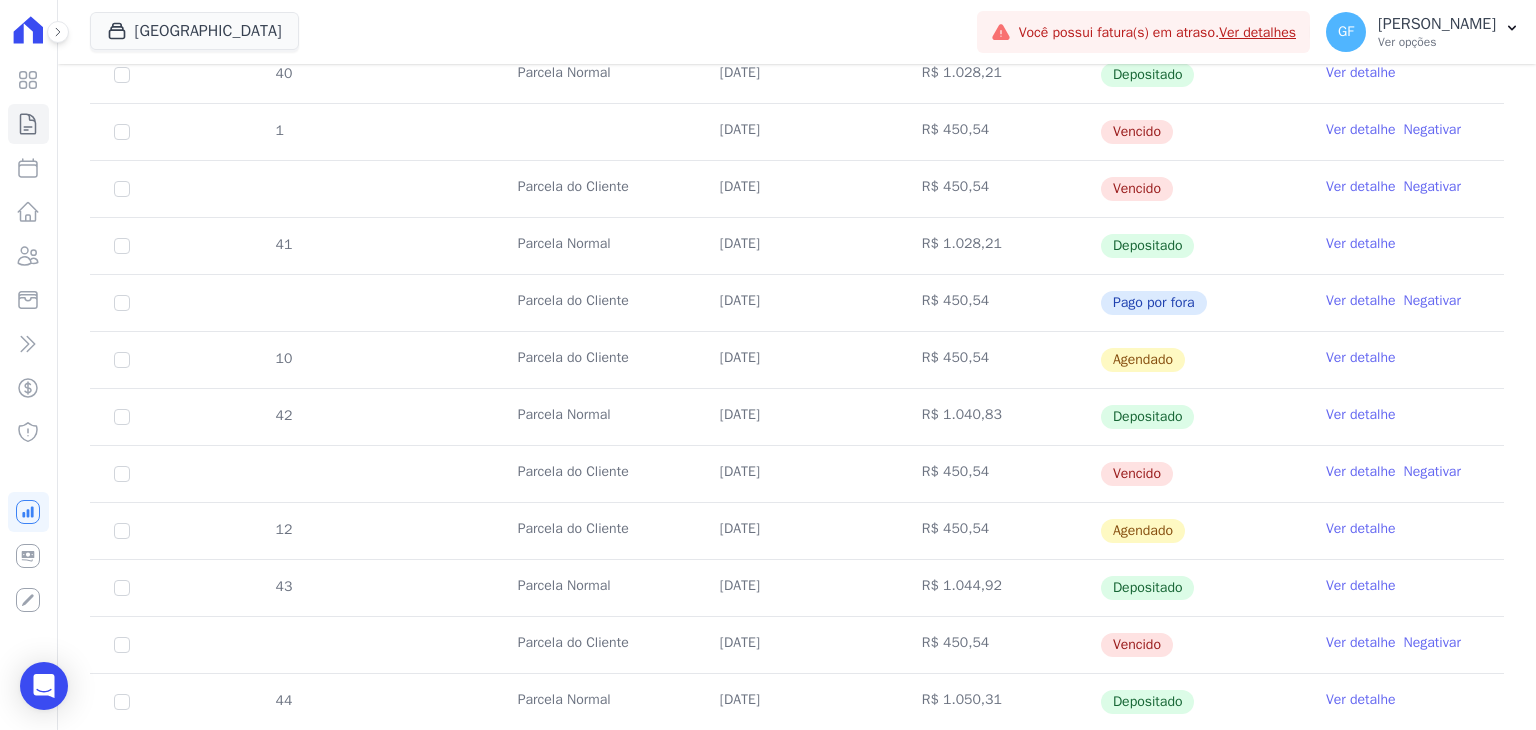 scroll, scrollTop: 900, scrollLeft: 0, axis: vertical 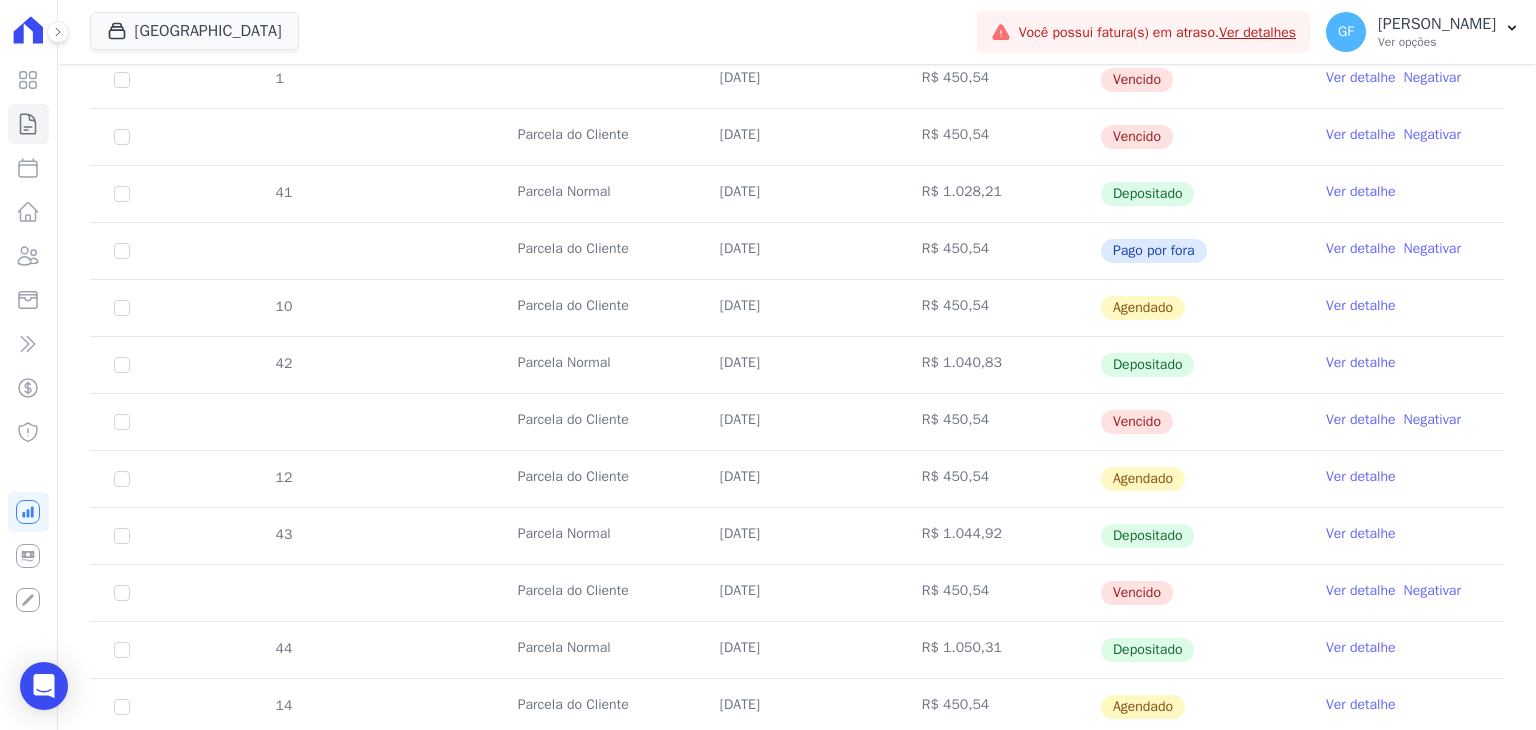 drag, startPoint x: 712, startPoint y: 303, endPoint x: 741, endPoint y: 305, distance: 29.068884 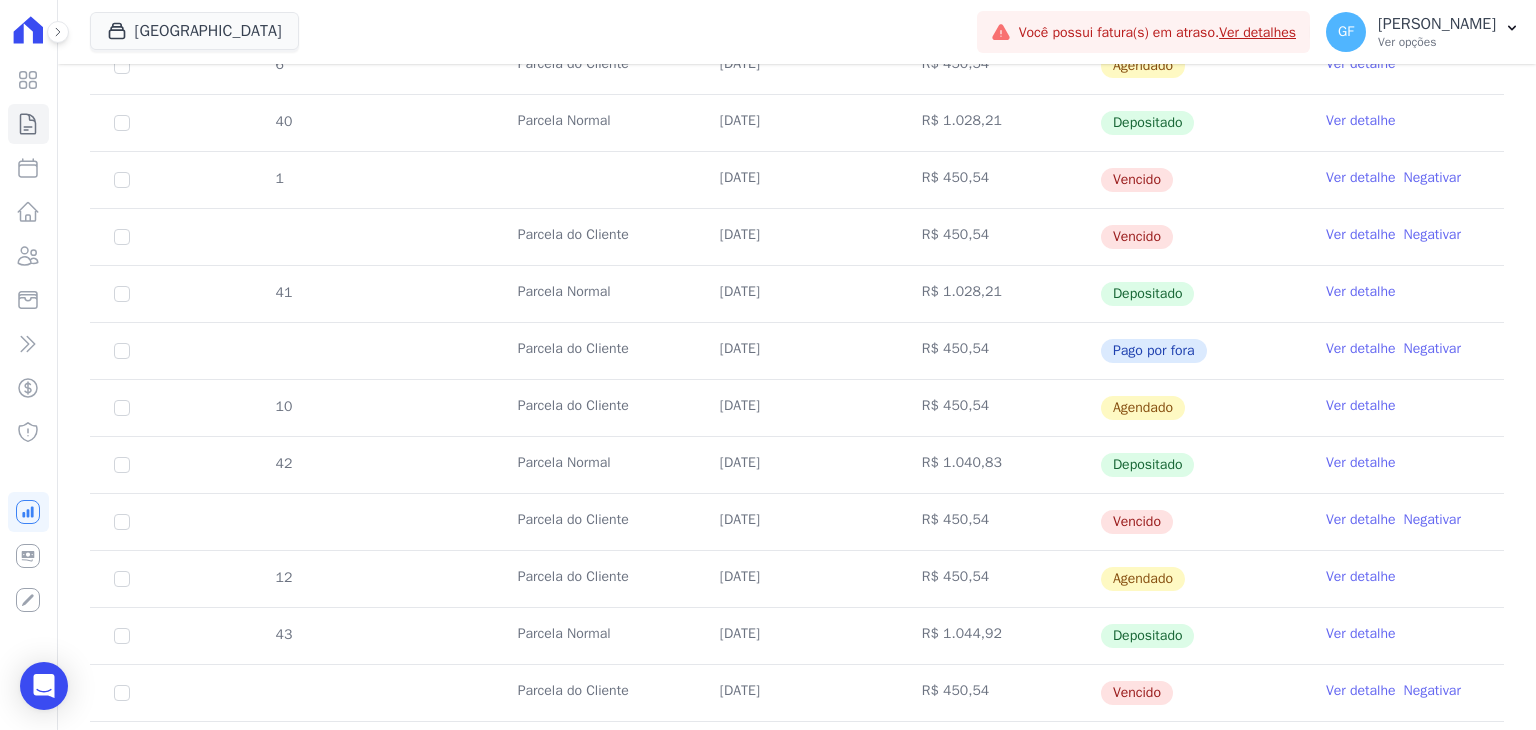 drag, startPoint x: 709, startPoint y: 229, endPoint x: 1006, endPoint y: 237, distance: 297.10773 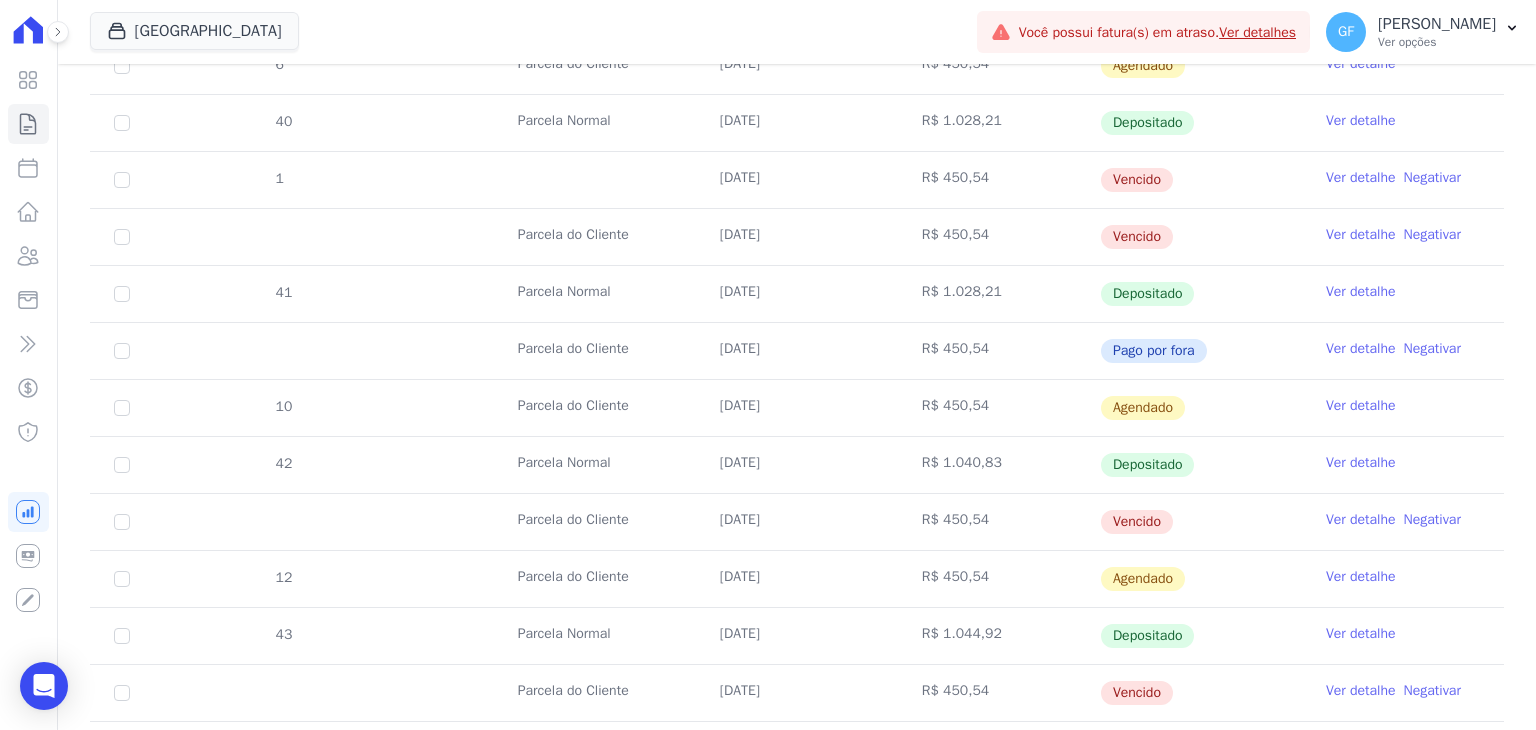 click on "Ver detalhe" at bounding box center [1361, 235] 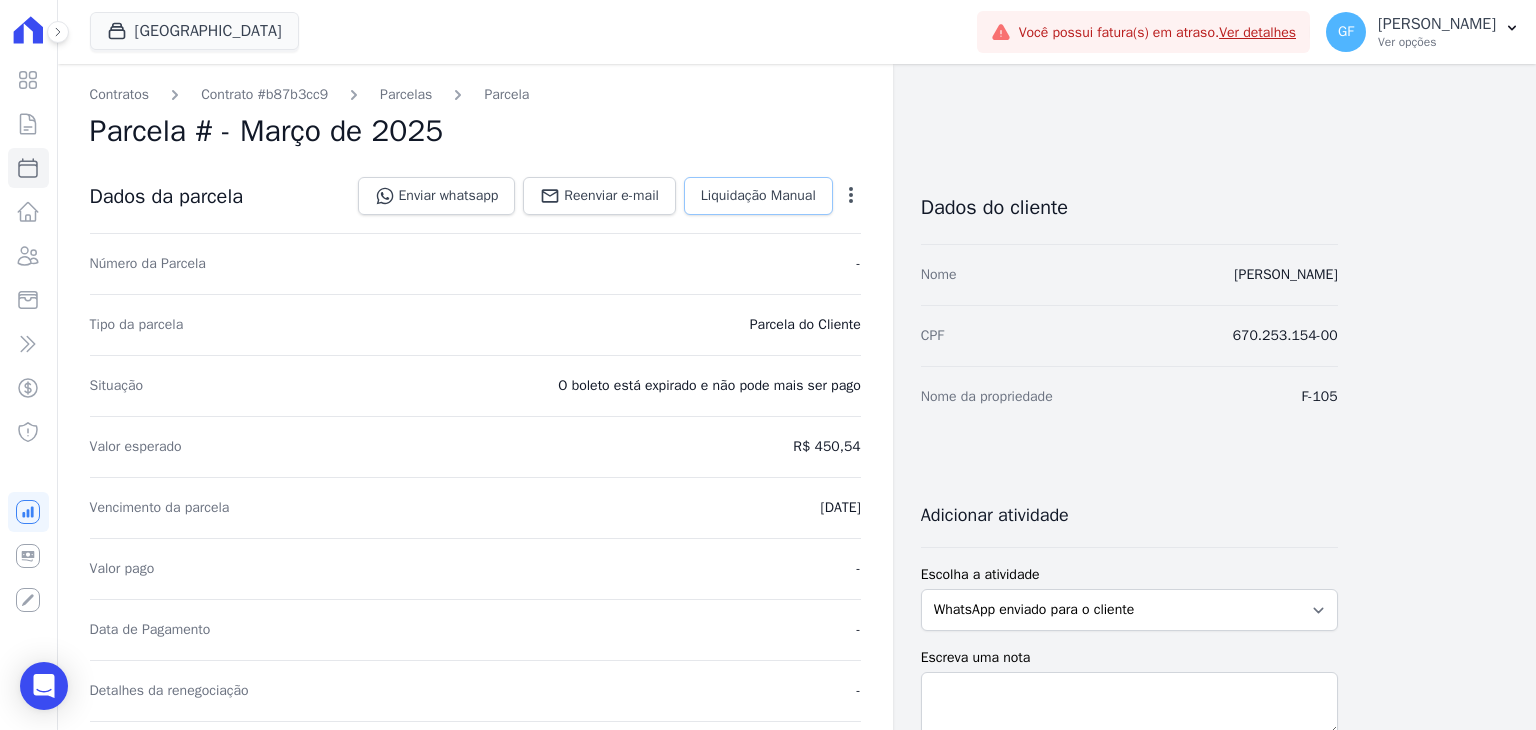 click on "Liquidação Manual" at bounding box center (758, 196) 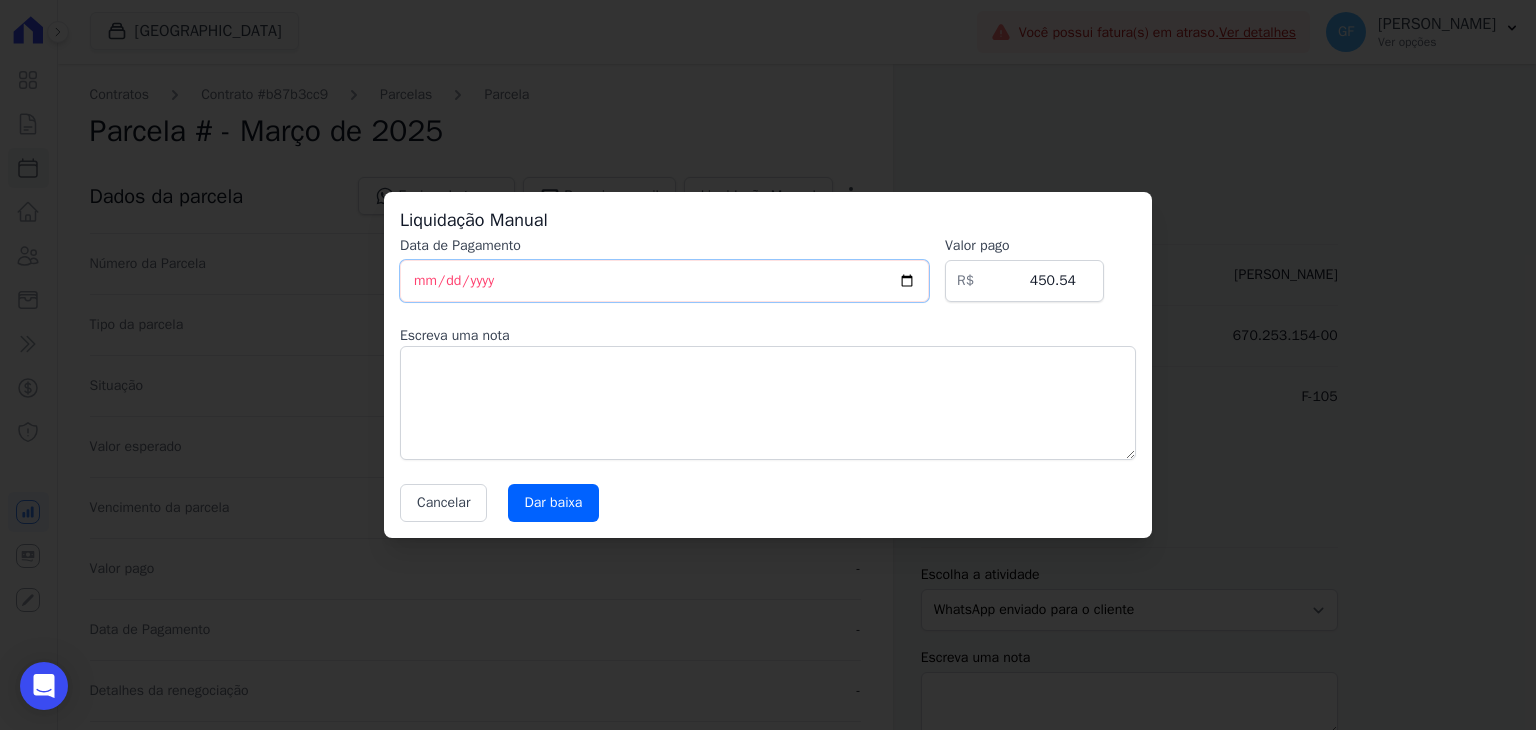 click on "[DATE]" at bounding box center [664, 281] 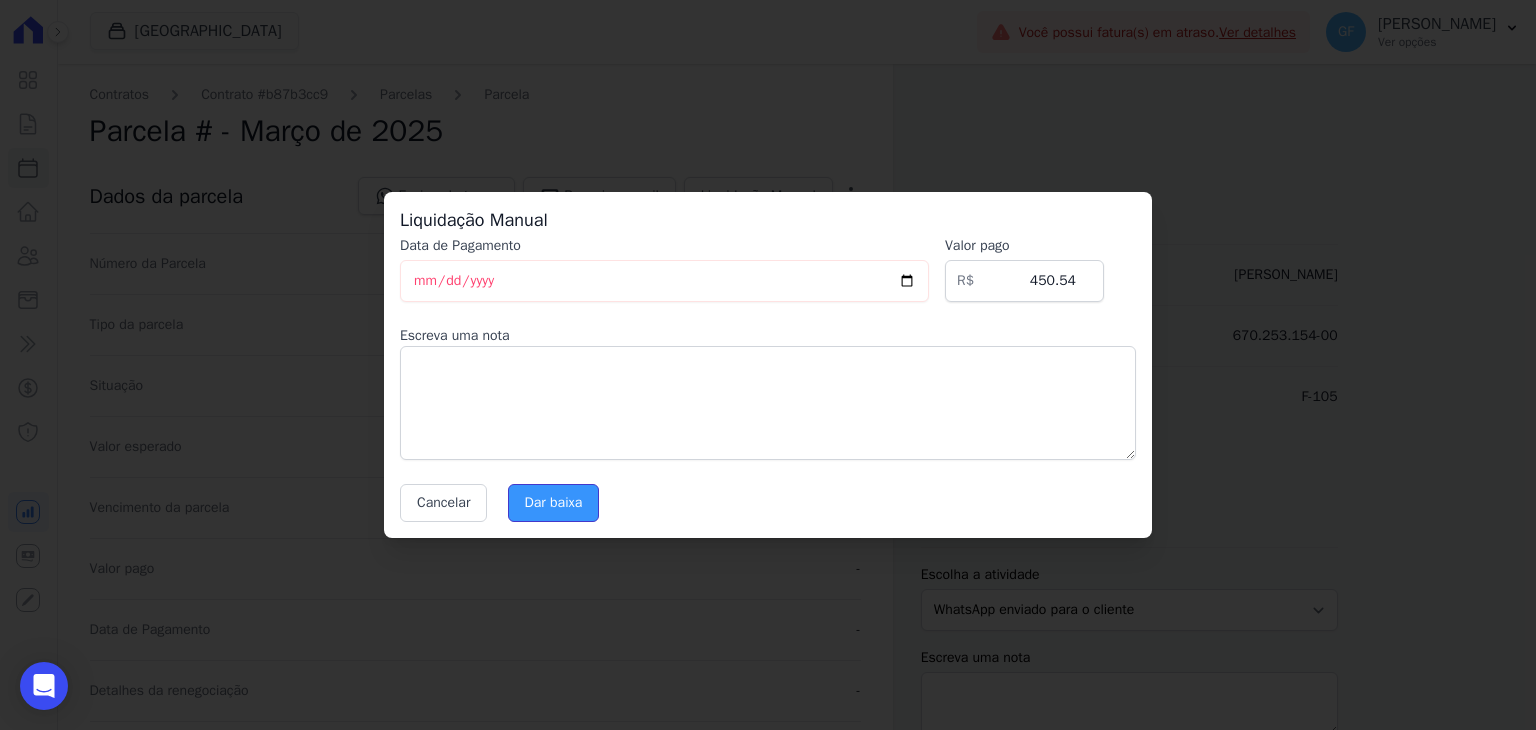 click on "Dar baixa" at bounding box center (554, 503) 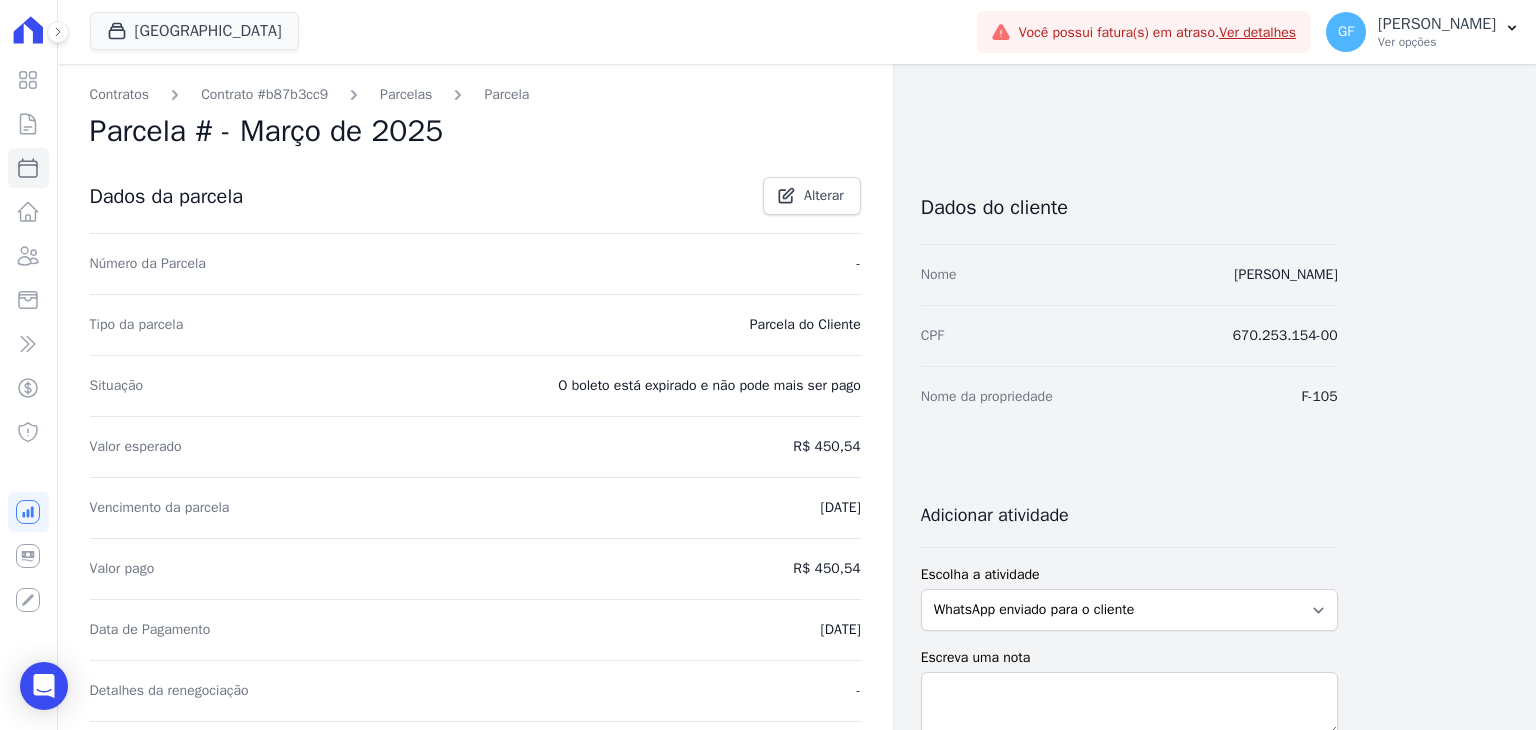 click on "Parcelas" at bounding box center (406, 94) 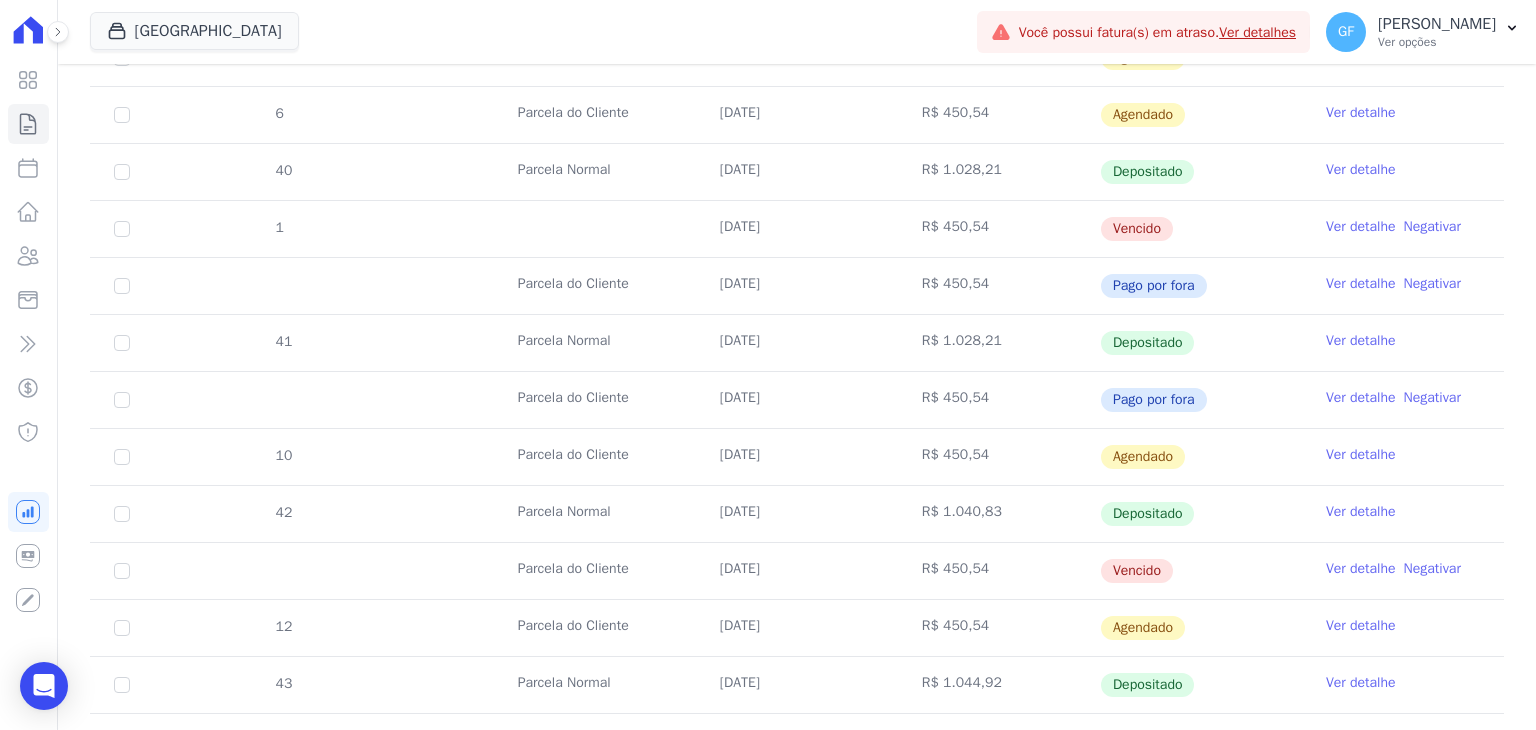 scroll, scrollTop: 800, scrollLeft: 0, axis: vertical 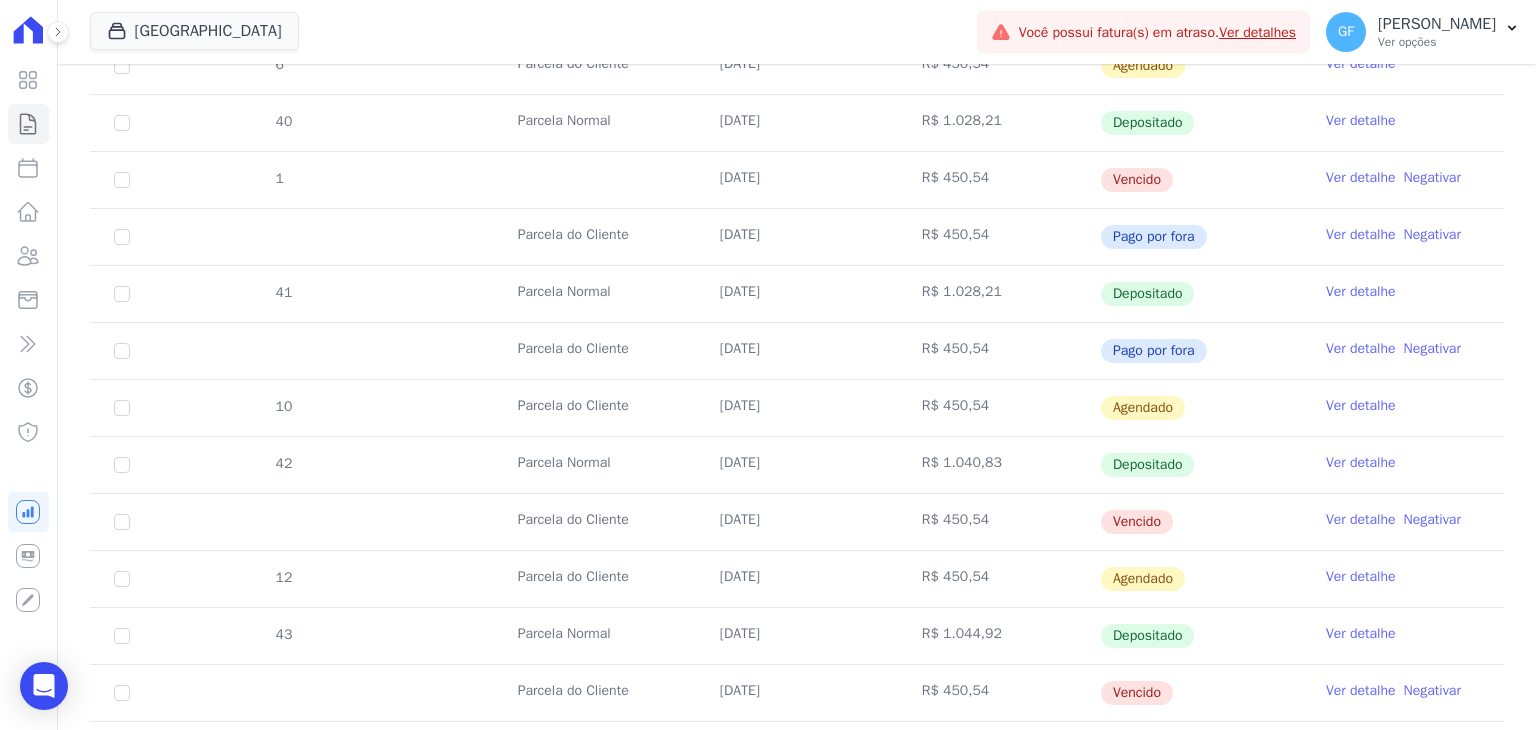 drag, startPoint x: 724, startPoint y: 409, endPoint x: 971, endPoint y: 406, distance: 247.01822 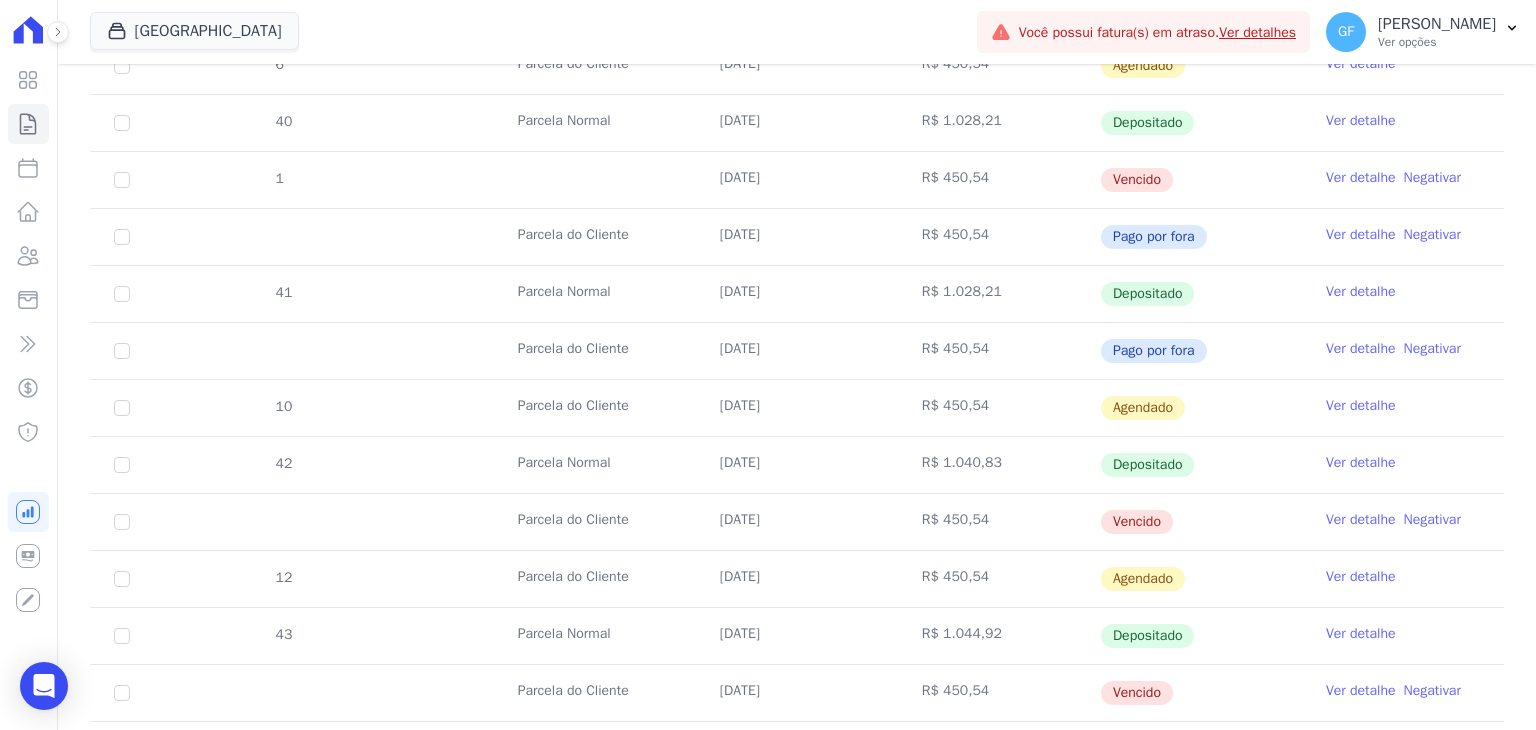 click on "Ver detalhe" at bounding box center [1361, 520] 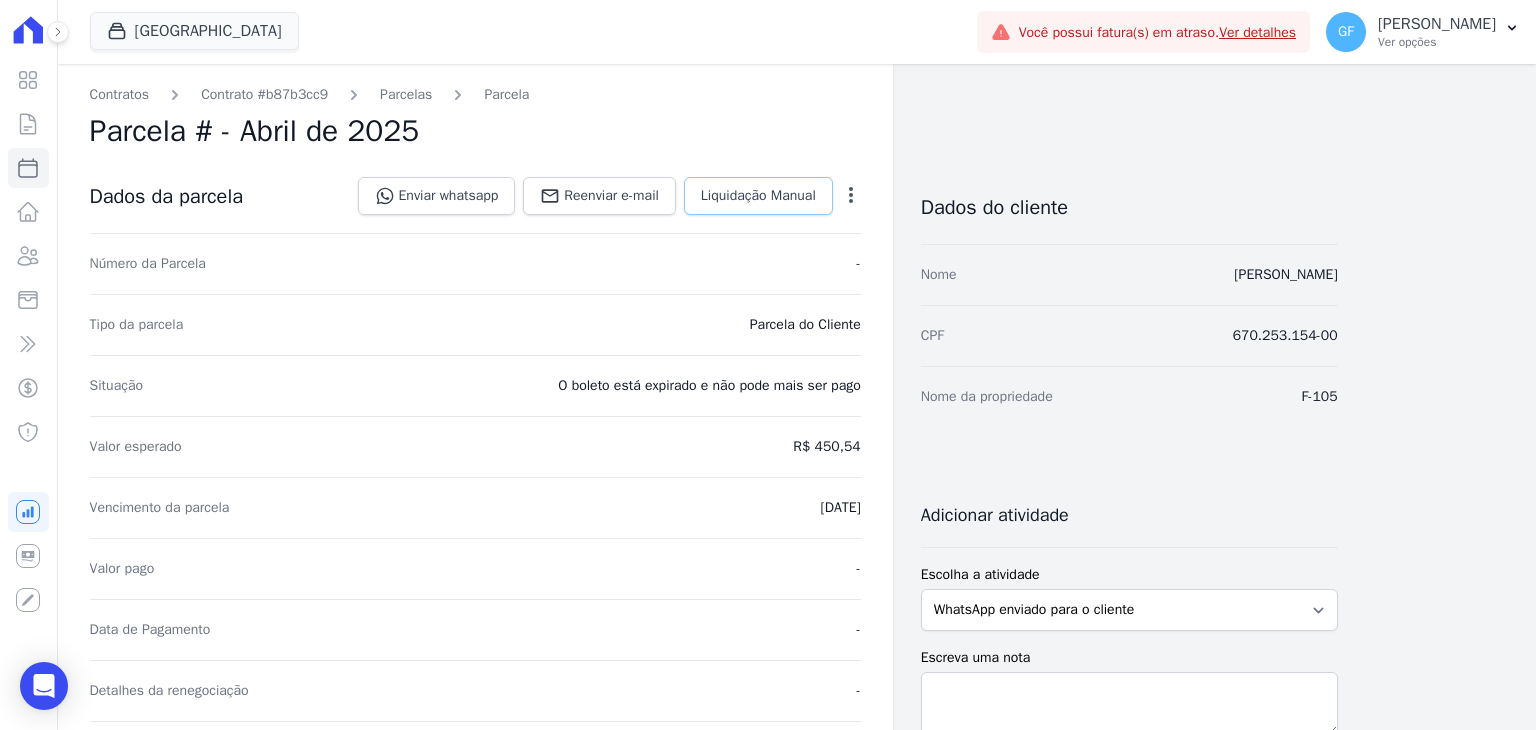 click on "Liquidação Manual" at bounding box center (758, 196) 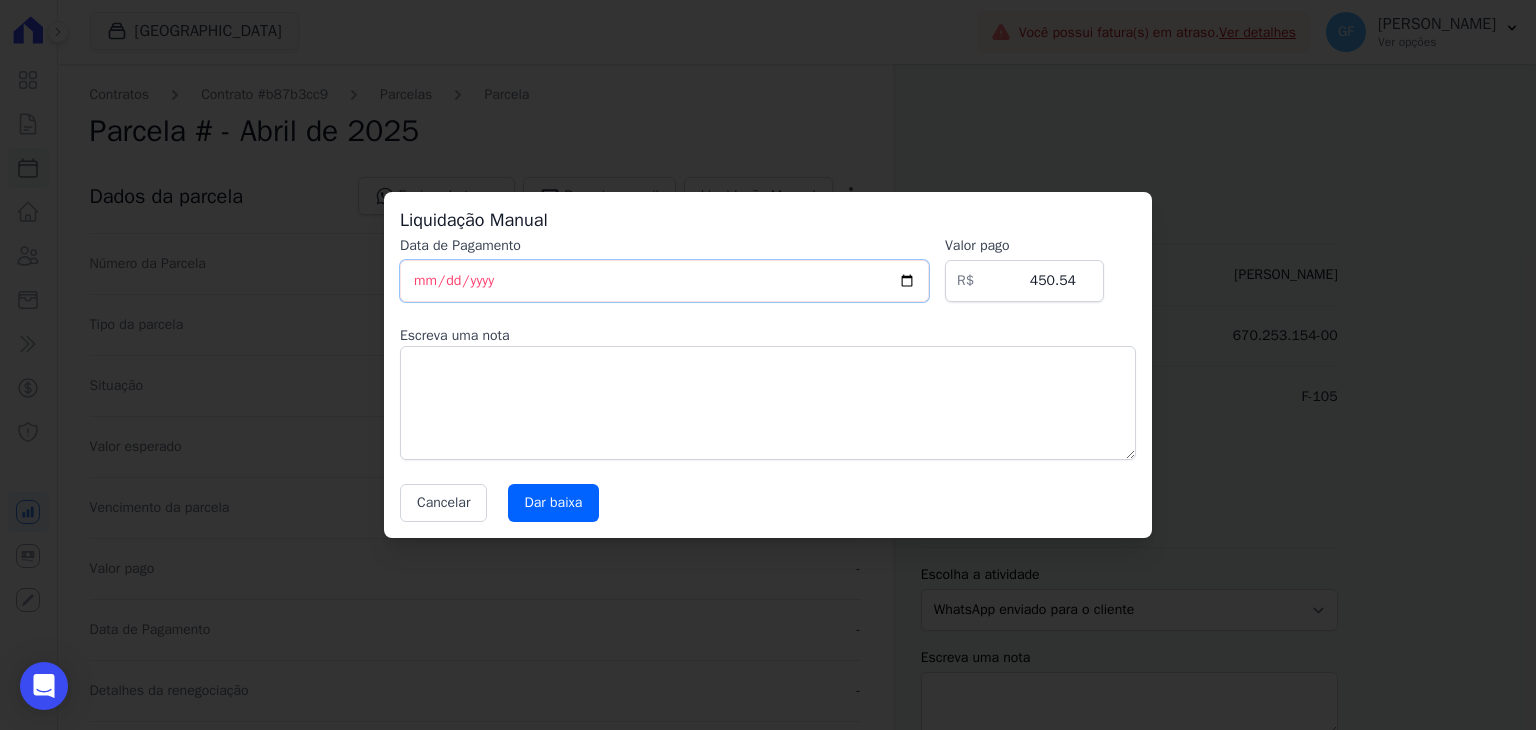 click on "[DATE]" at bounding box center [664, 281] 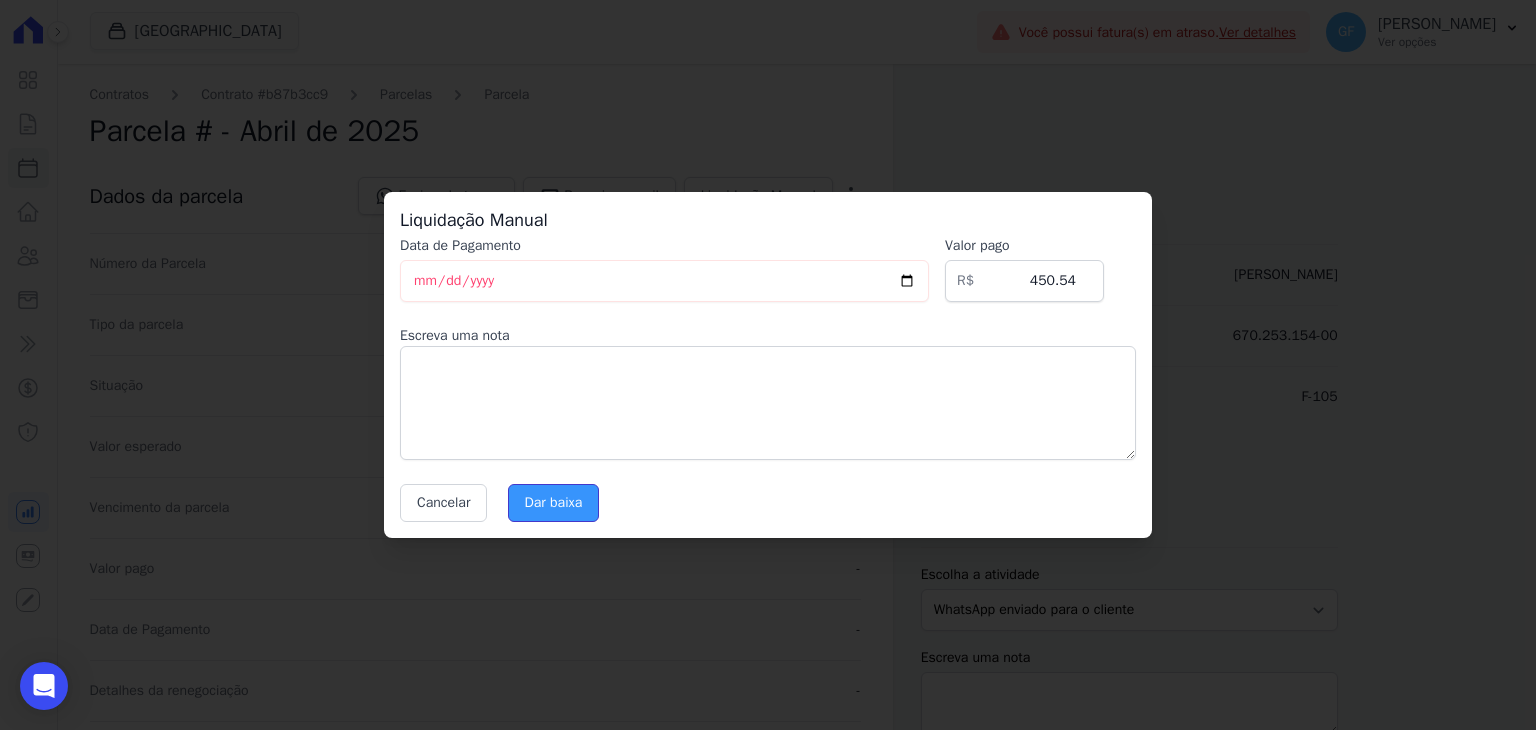 click on "Dar baixa" at bounding box center [554, 503] 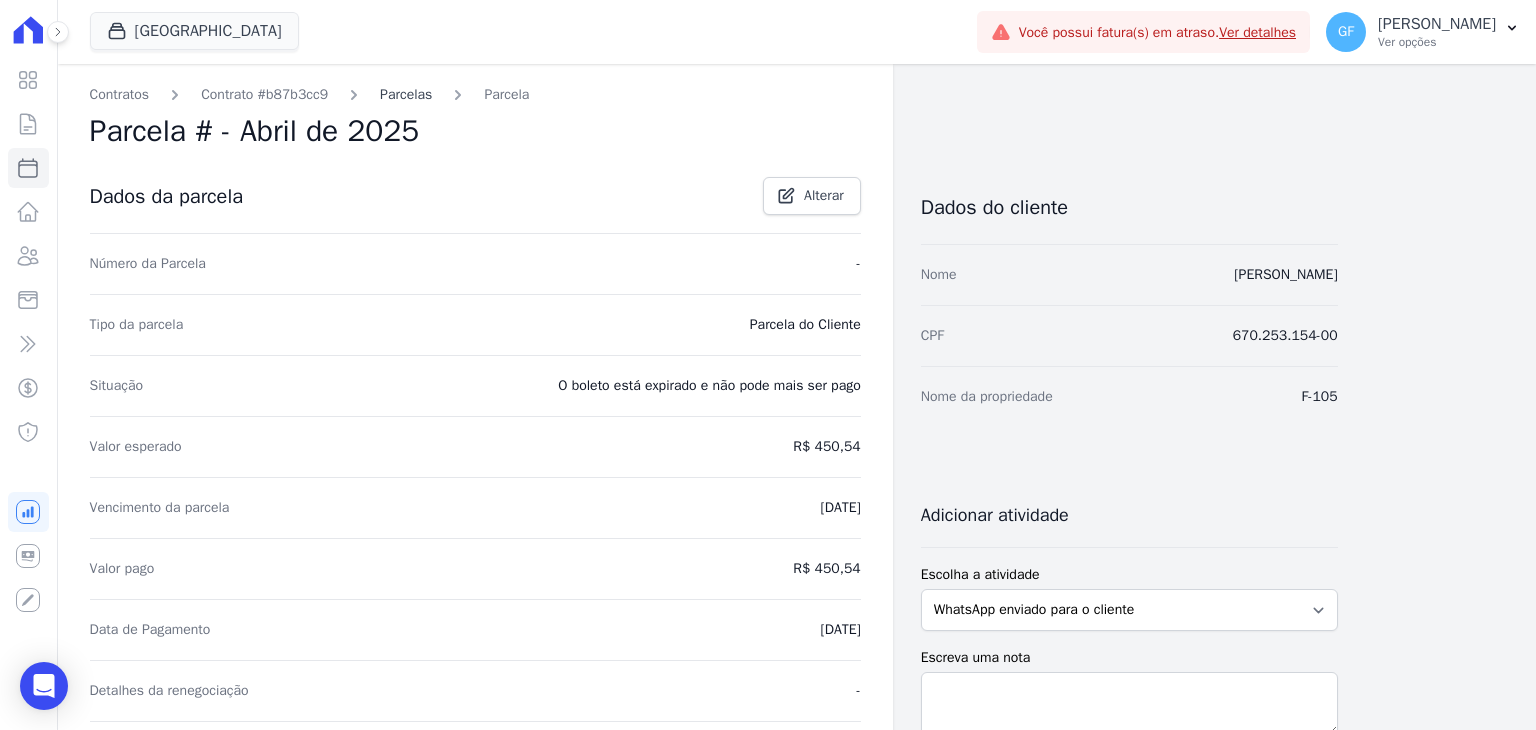 click on "Parcelas" at bounding box center (406, 94) 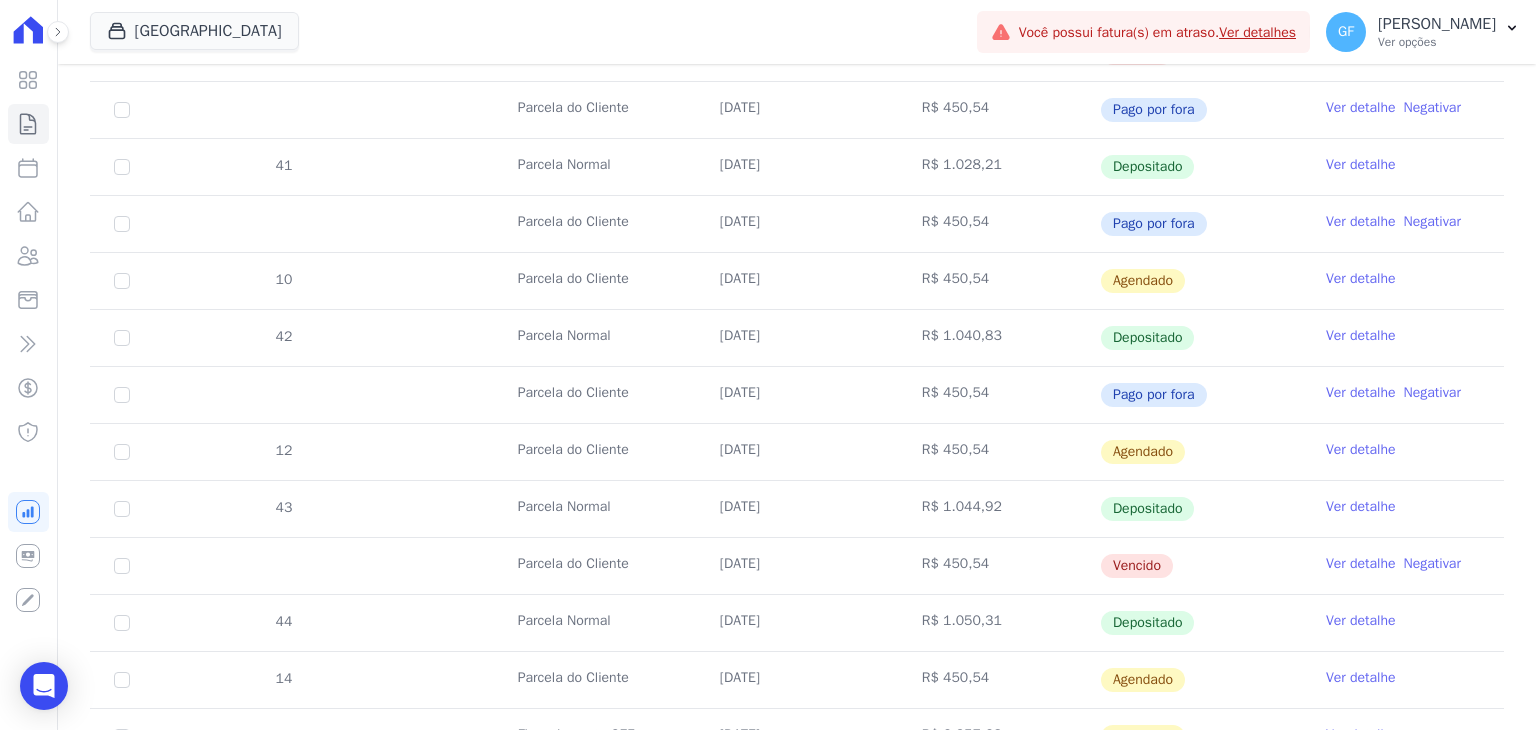 scroll, scrollTop: 963, scrollLeft: 0, axis: vertical 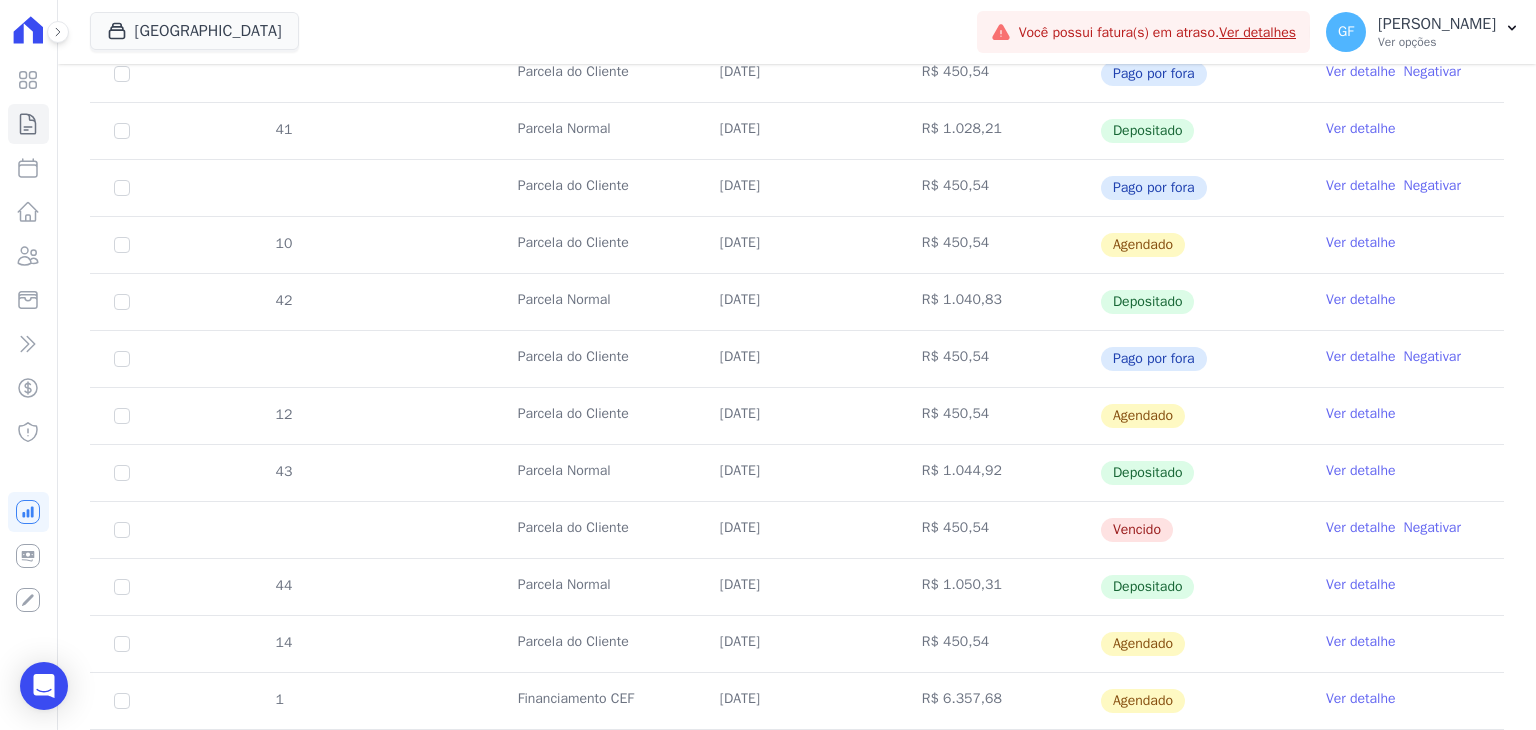 drag, startPoint x: 714, startPoint y: 408, endPoint x: 952, endPoint y: 425, distance: 238.60637 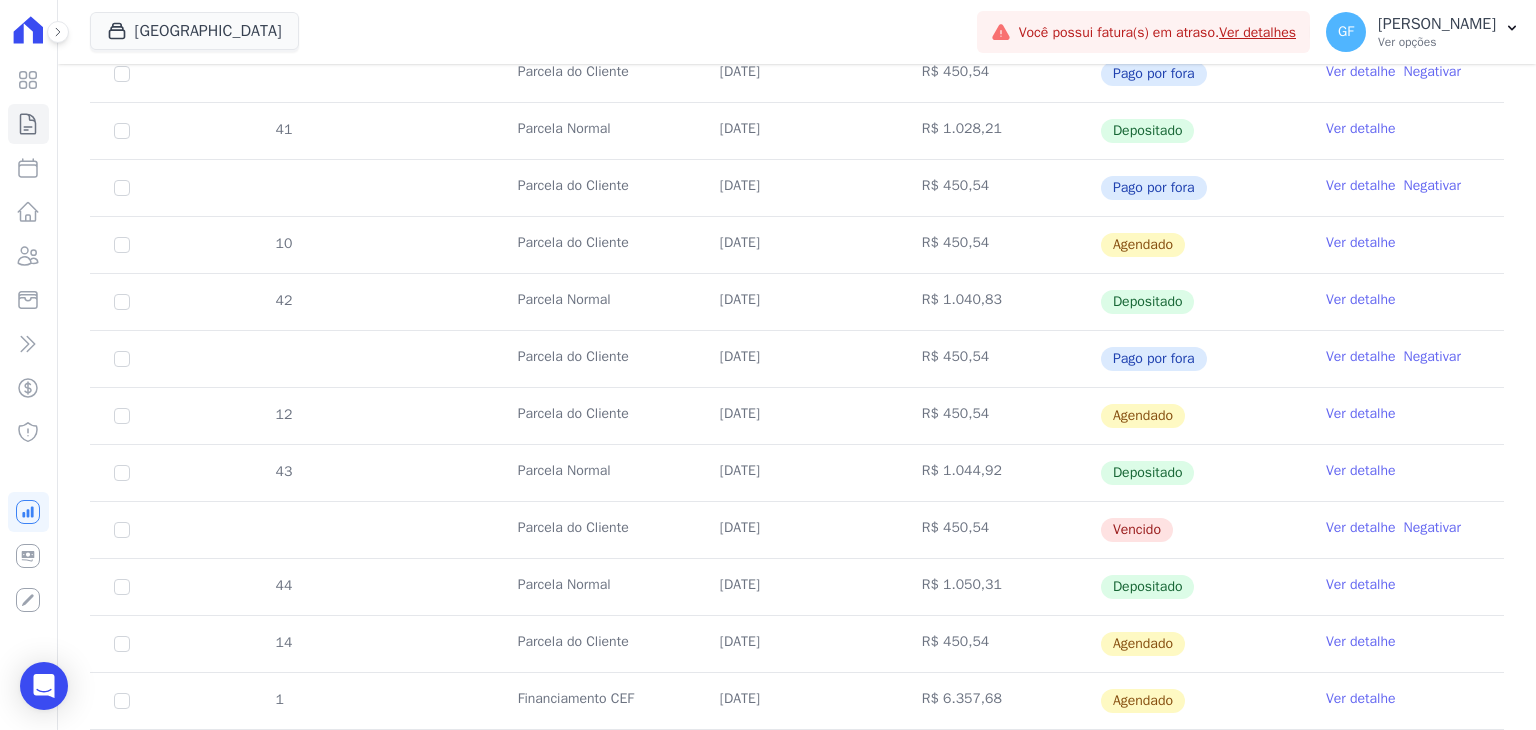 click on "Ver detalhe" at bounding box center (1361, 528) 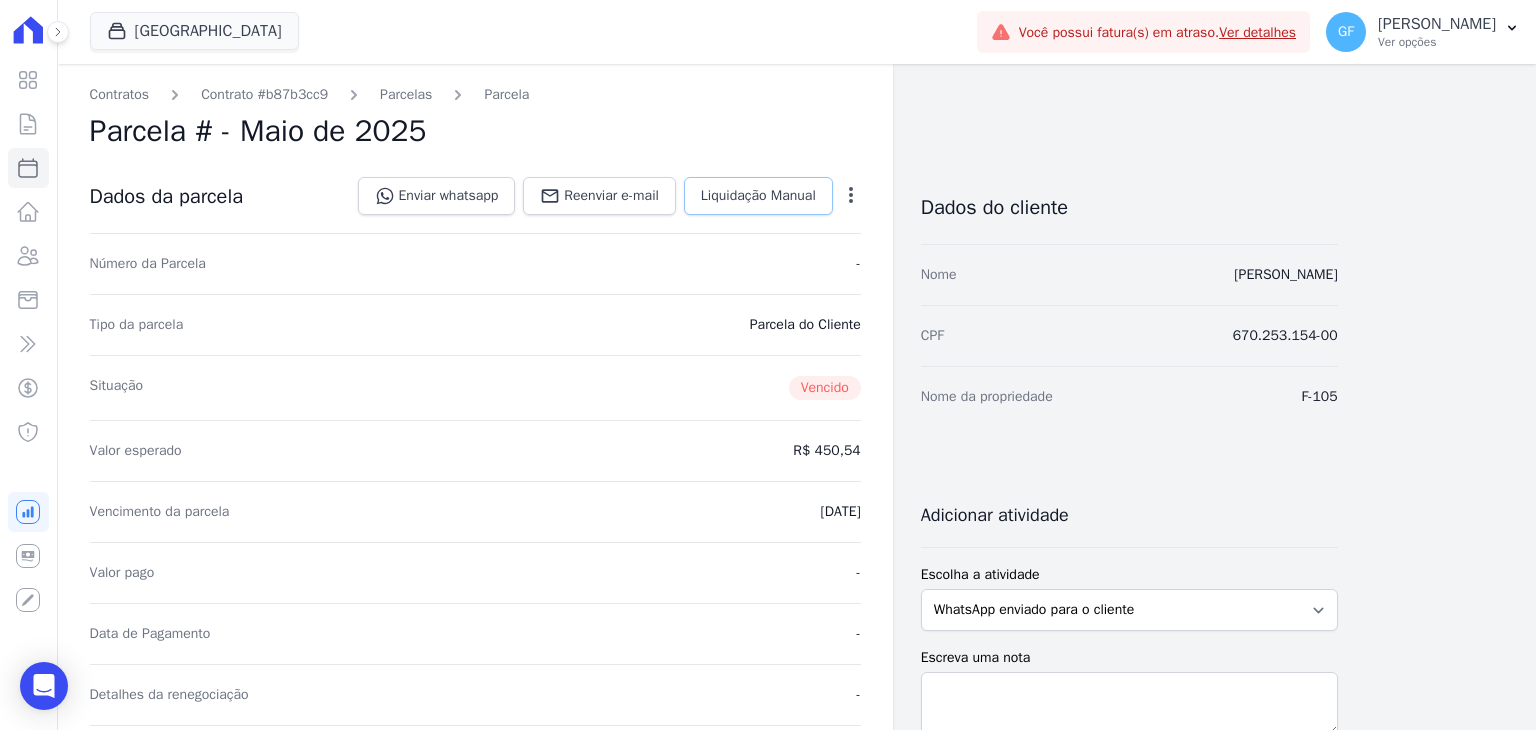 click on "Liquidação Manual" at bounding box center (758, 196) 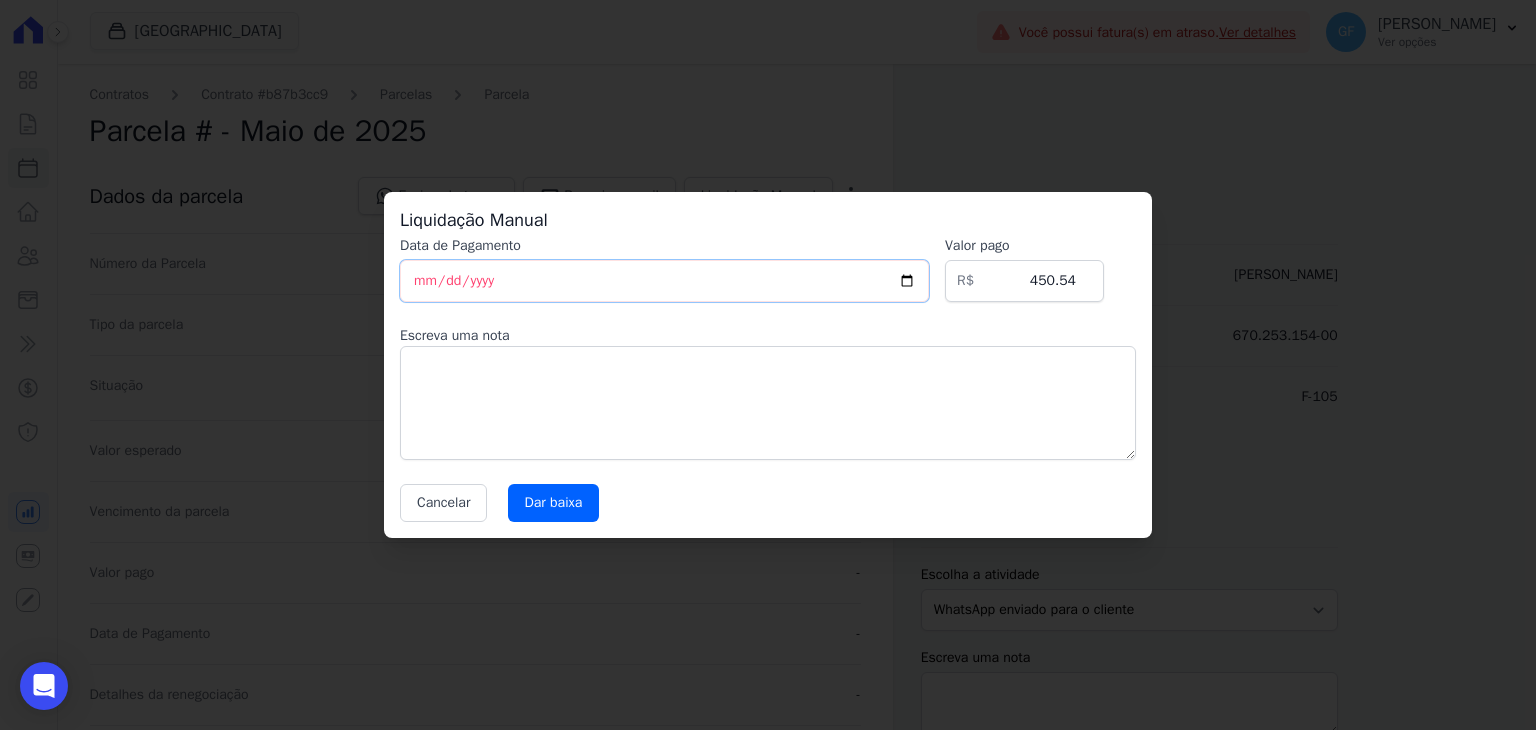 click on "[DATE]" at bounding box center [664, 281] 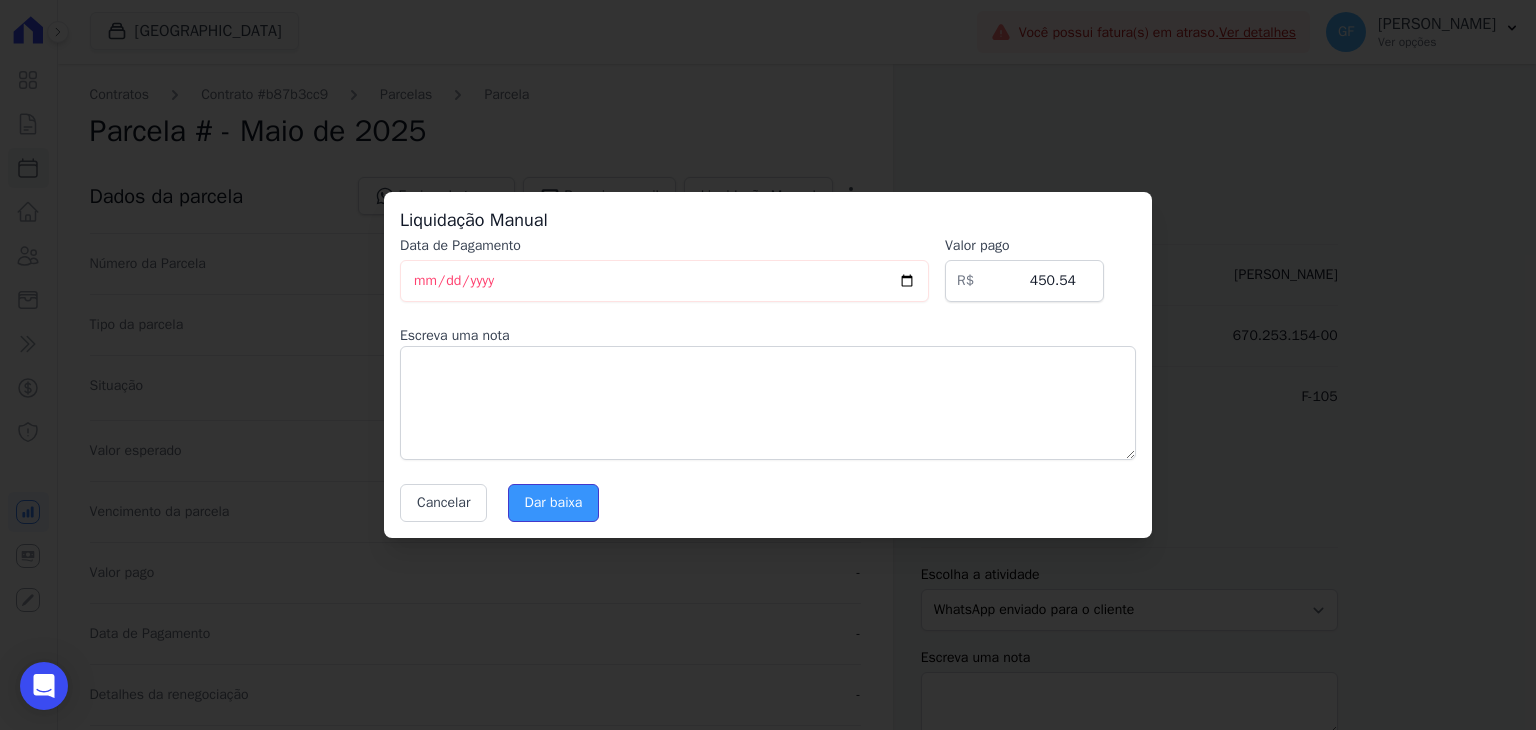 click on "Dar baixa" at bounding box center (554, 503) 